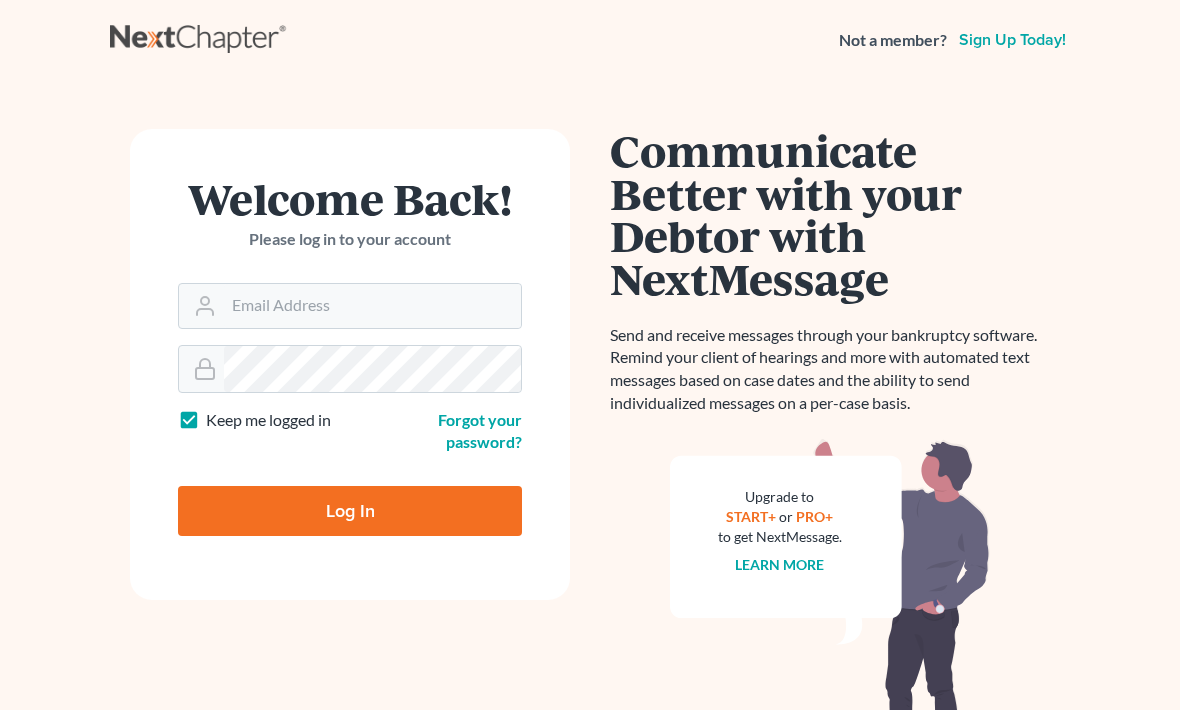scroll, scrollTop: 132, scrollLeft: 0, axis: vertical 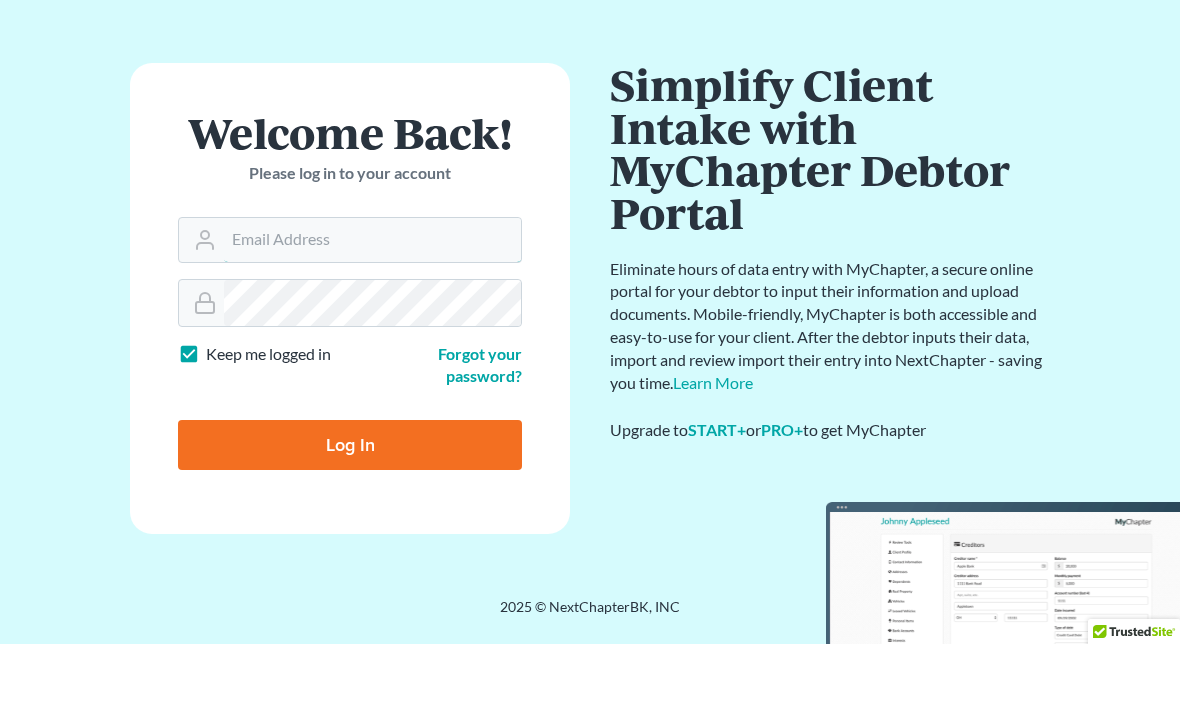 type on "[EMAIL]" 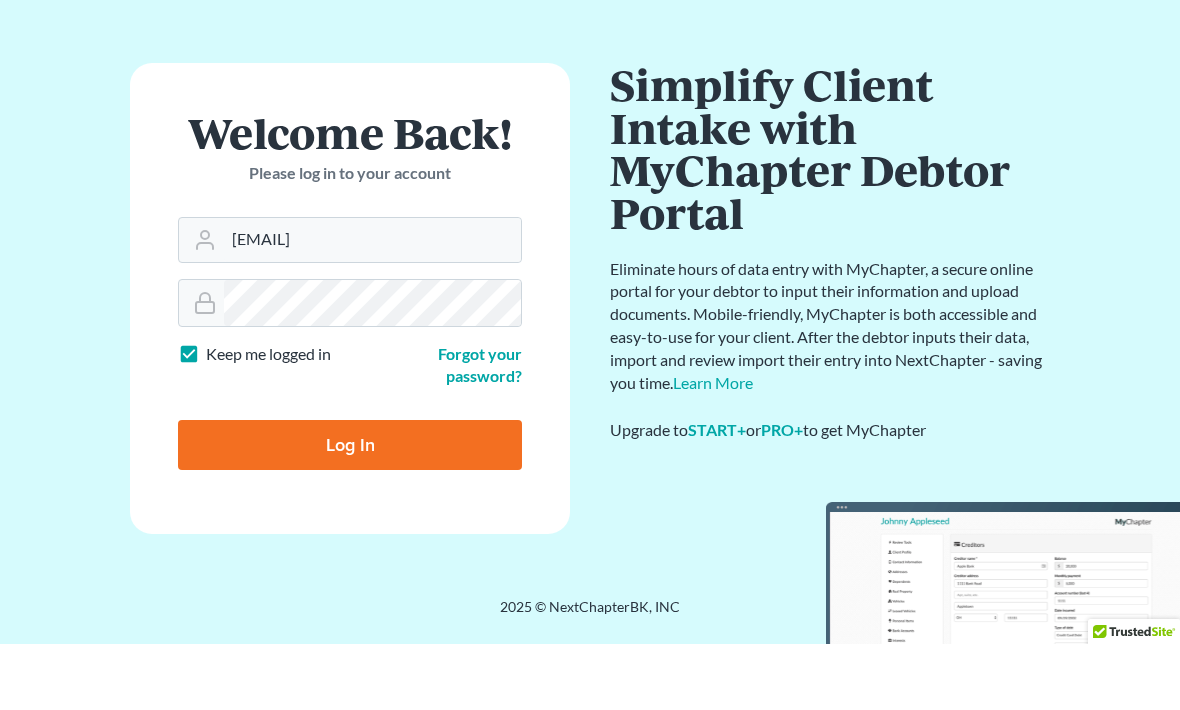 click on "Log In" at bounding box center [350, 511] 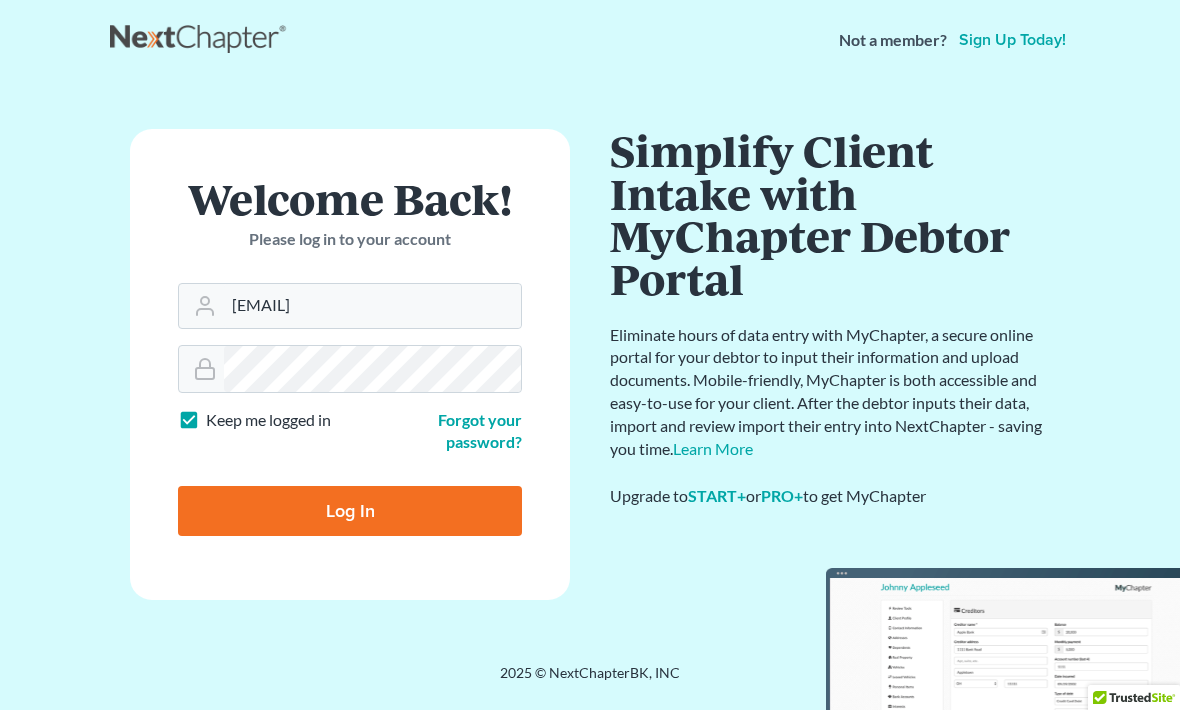 type on "Thinking..." 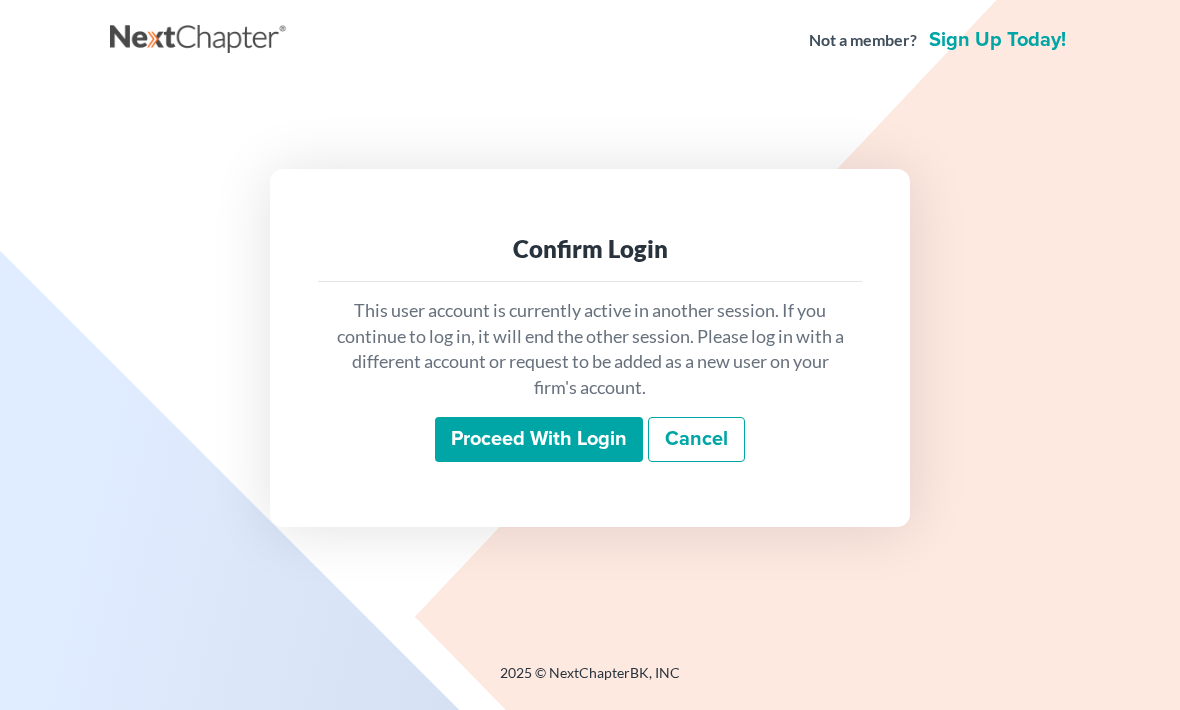scroll, scrollTop: 0, scrollLeft: 0, axis: both 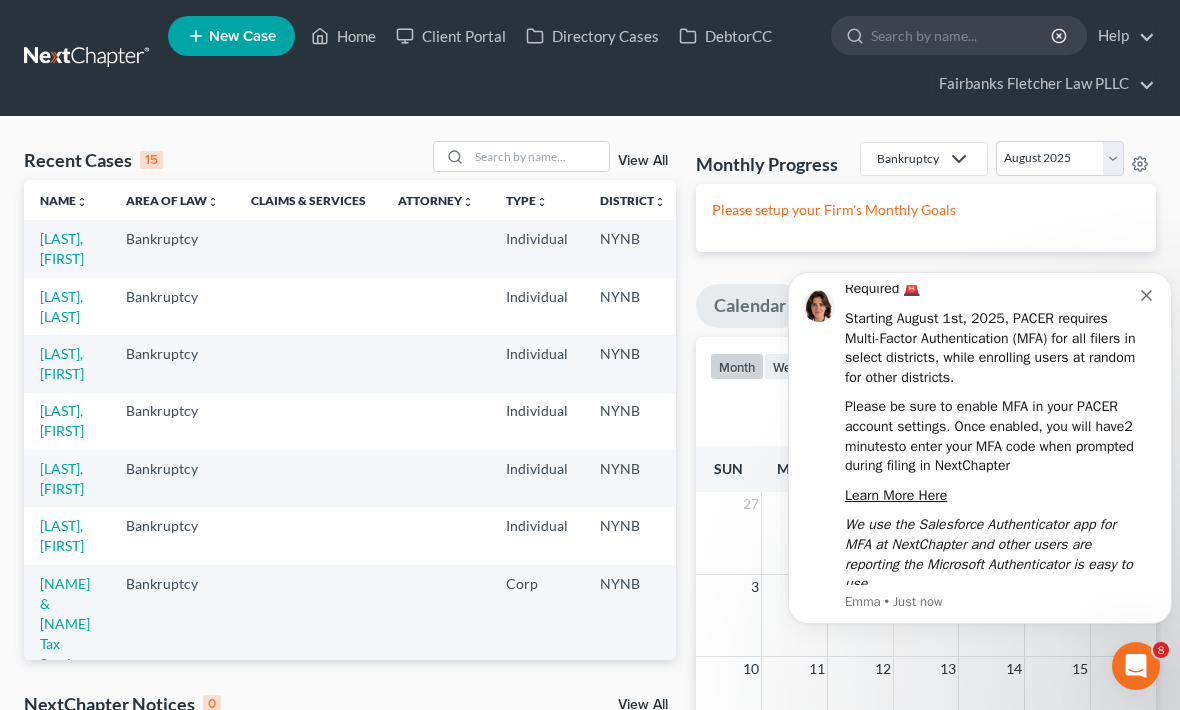 click at bounding box center [1149, 293] 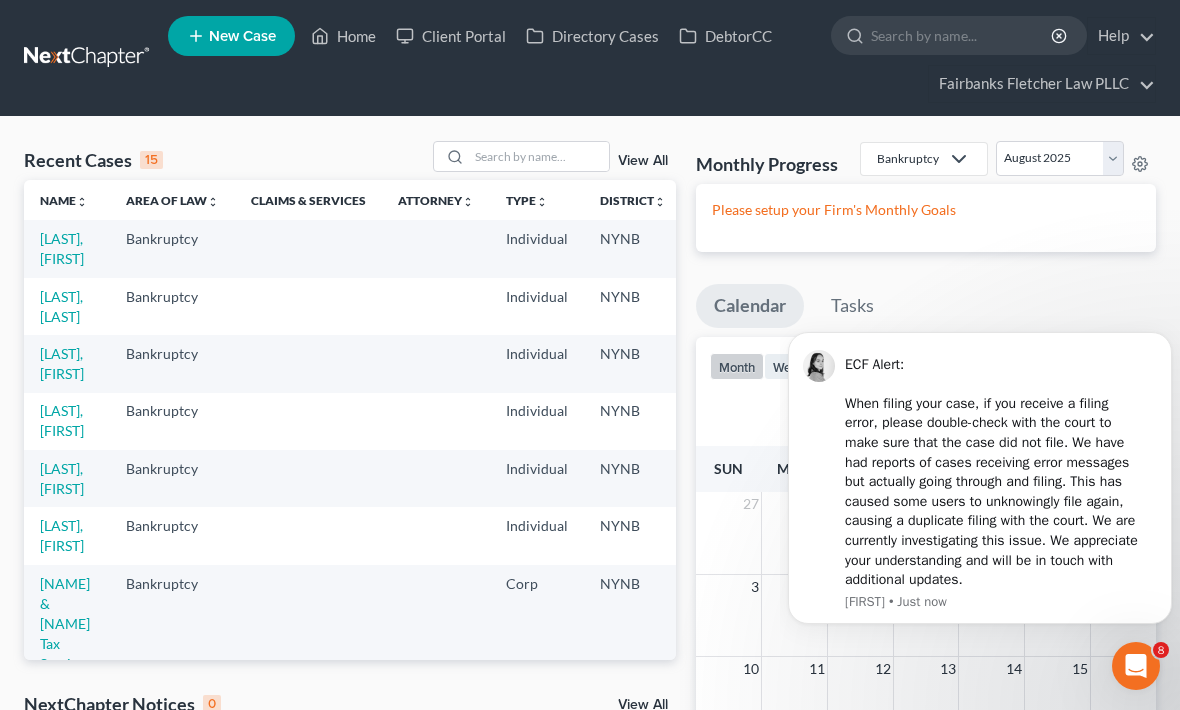 click 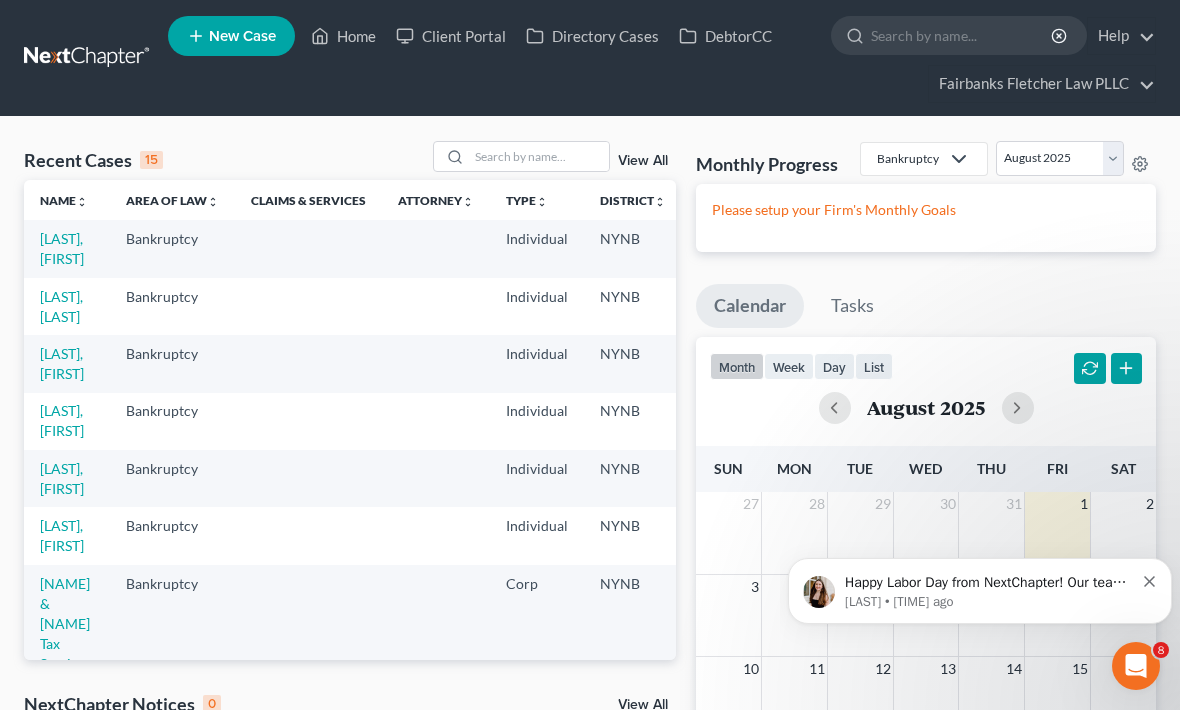 click on "New Case" at bounding box center [242, 36] 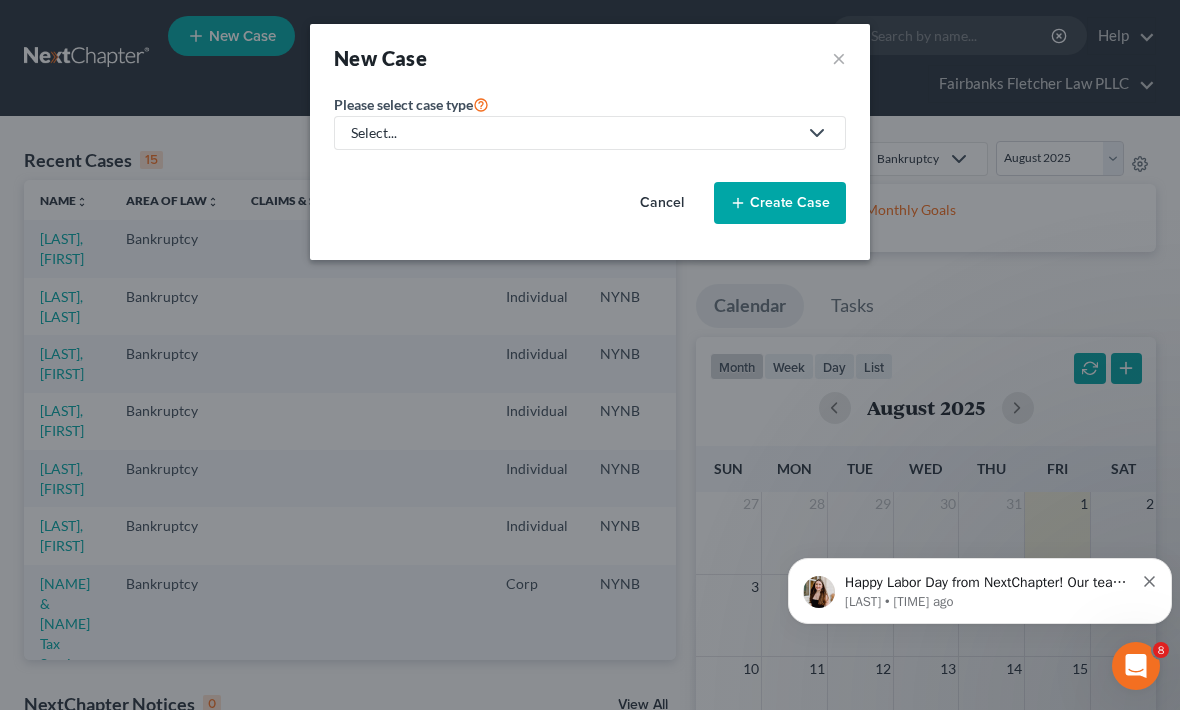 click 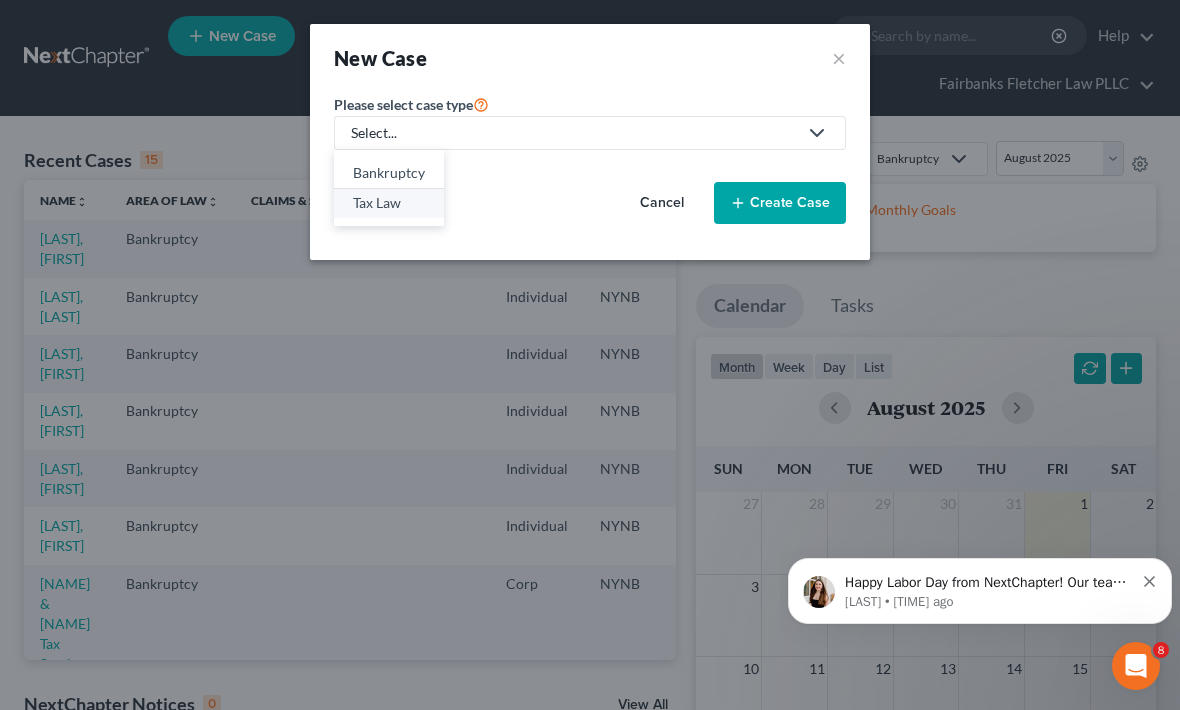 click on "Tax Law" at bounding box center [389, 203] 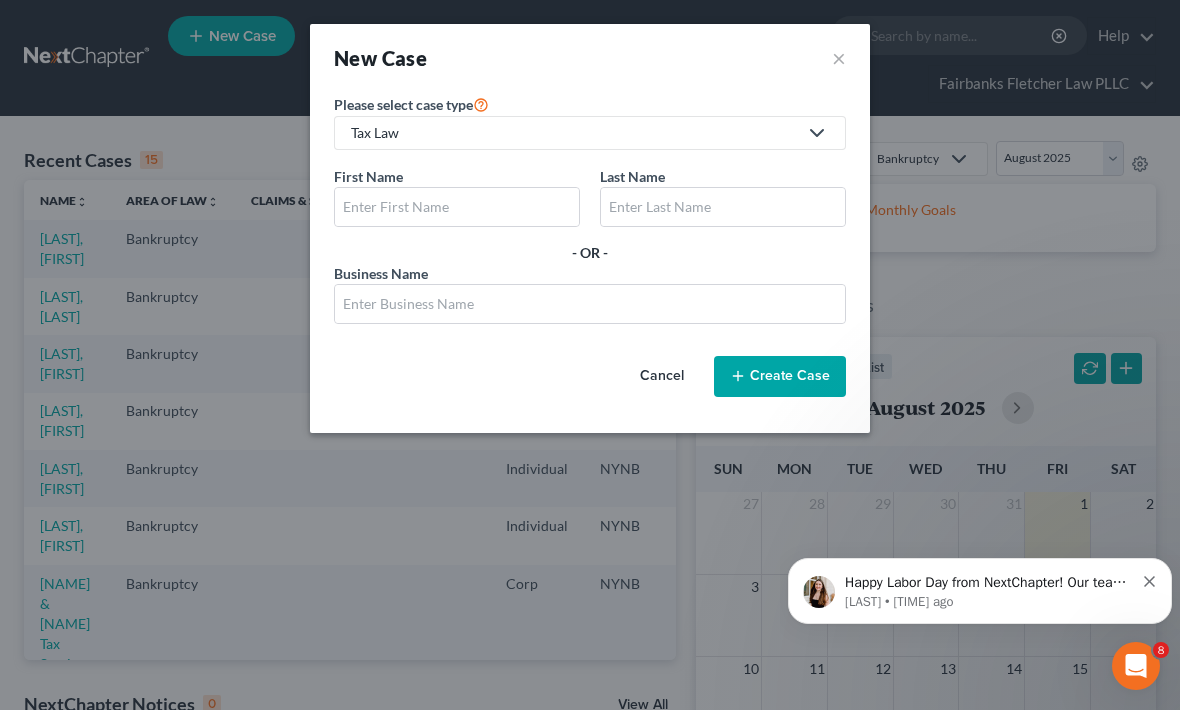 click on "Cancel" at bounding box center [662, 377] 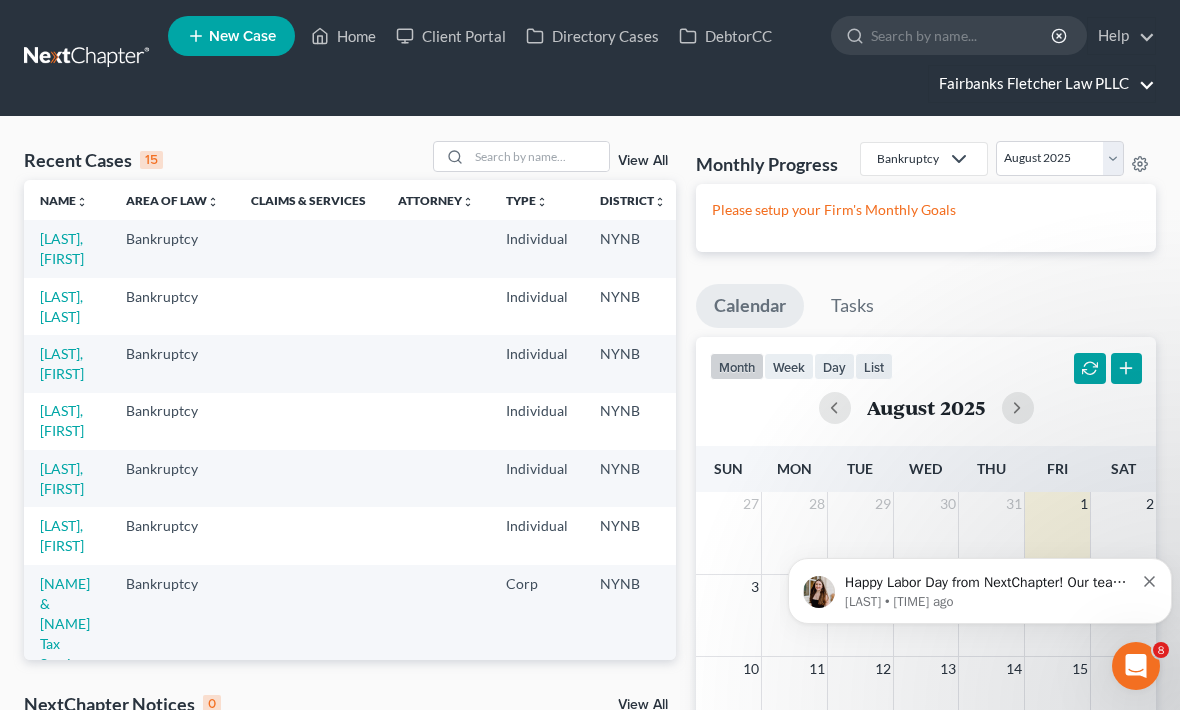 click on "Fairbanks Fletcher Law PLLC" at bounding box center [1042, 84] 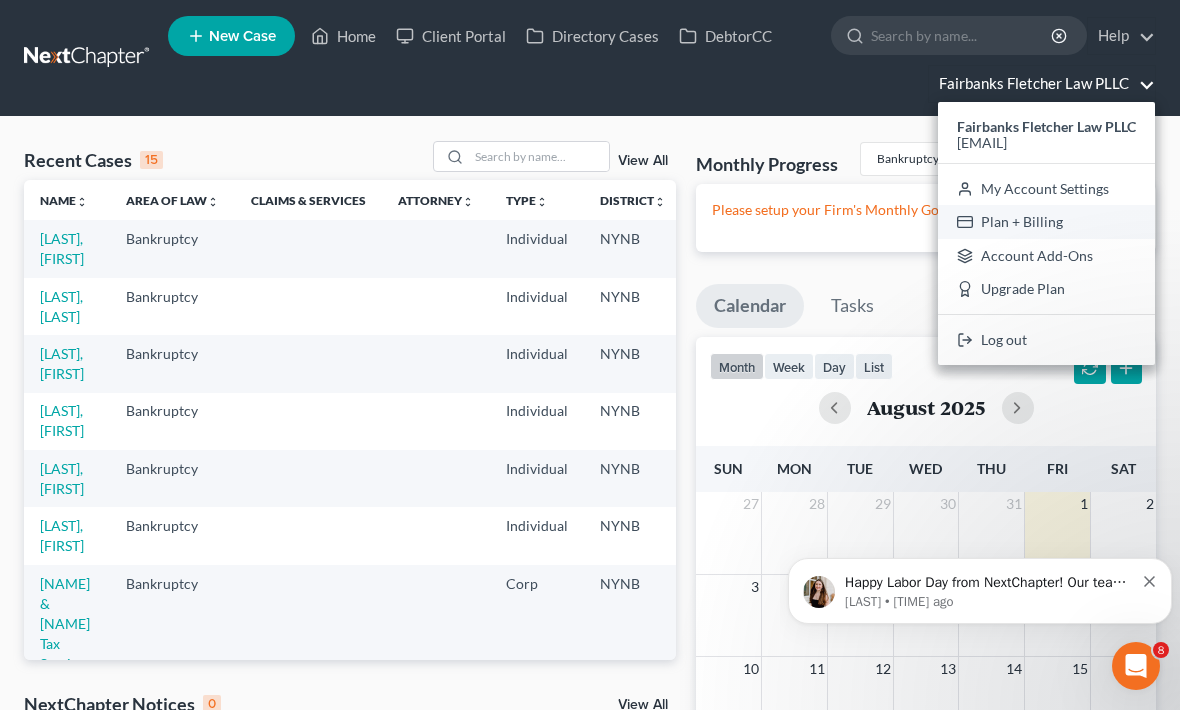 click on "Plan + Billing" at bounding box center (1046, 222) 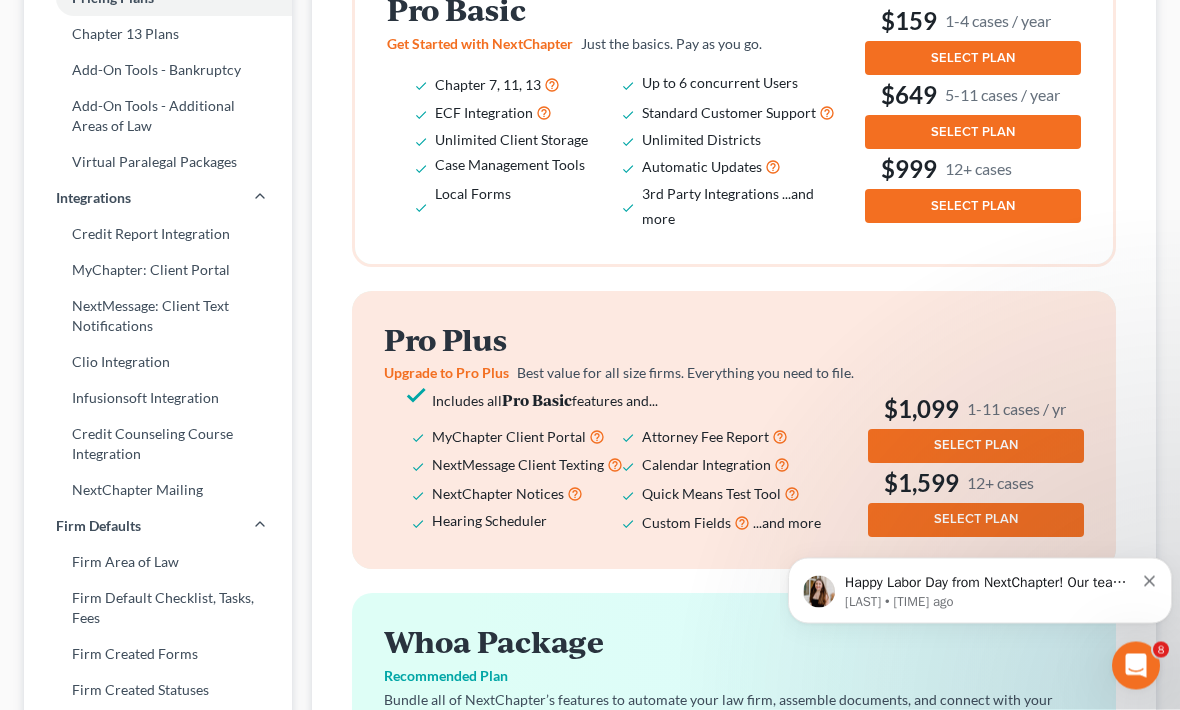 scroll, scrollTop: 396, scrollLeft: 0, axis: vertical 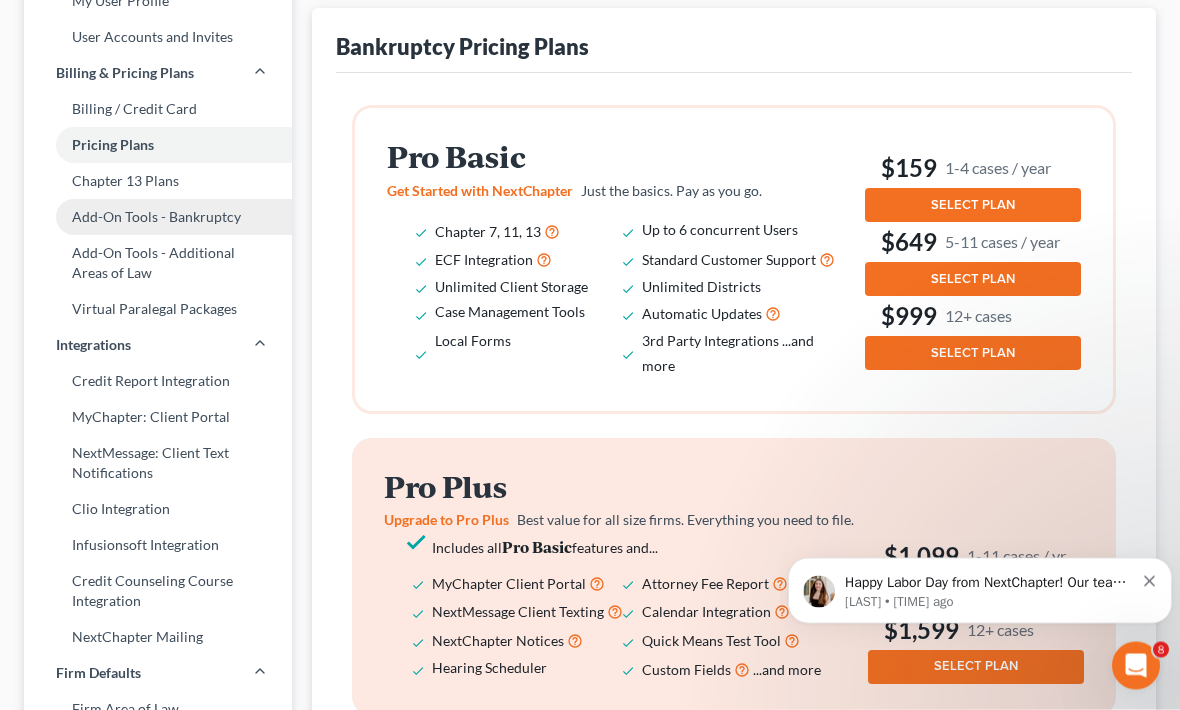 click on "Add-On Tools - Bankruptcy" at bounding box center [158, 218] 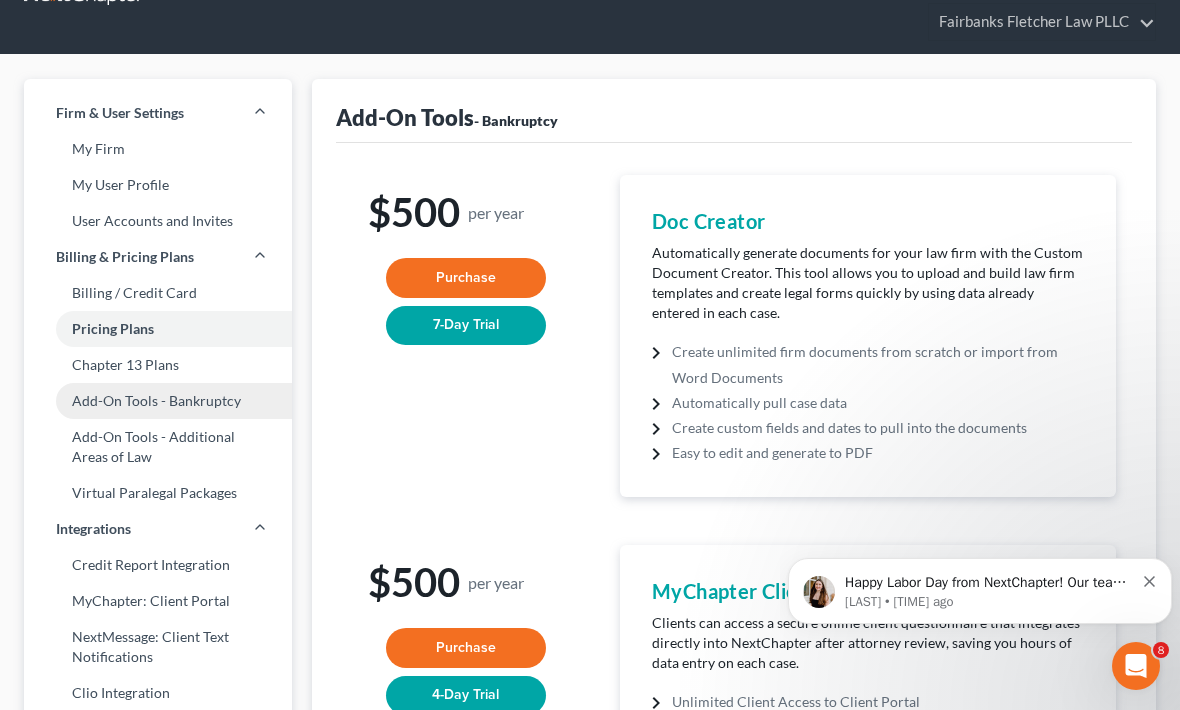 scroll, scrollTop: 0, scrollLeft: 0, axis: both 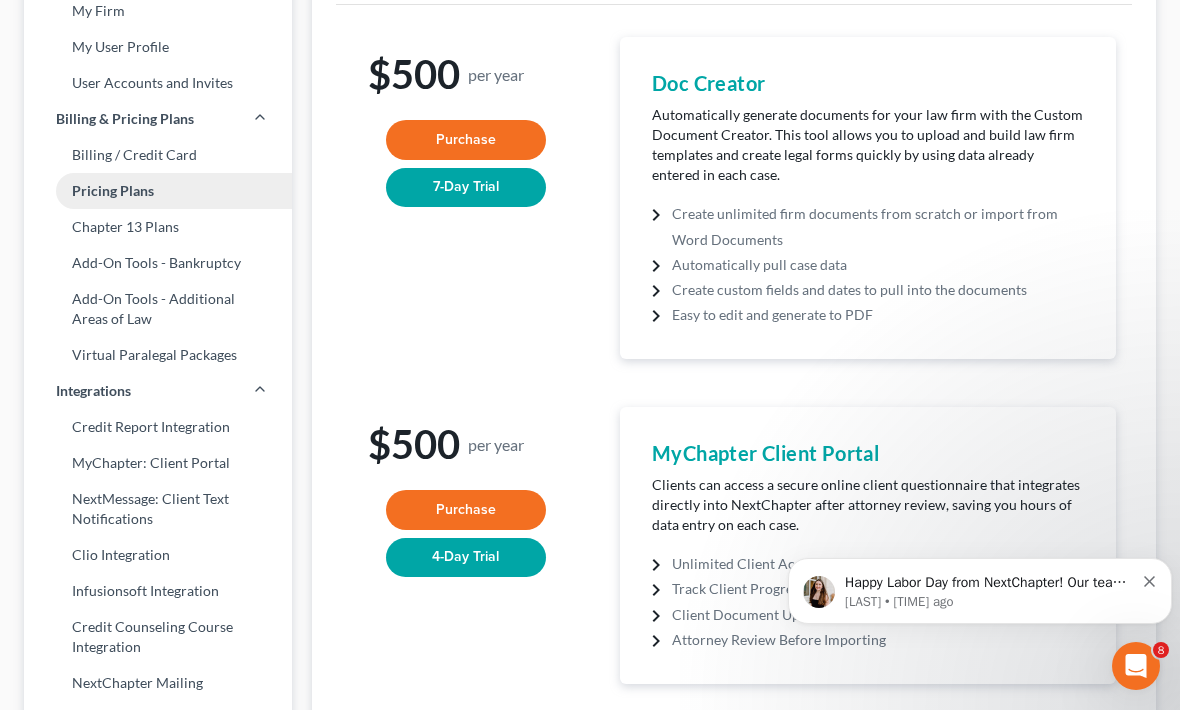 click on "Pricing Plans" at bounding box center [158, 191] 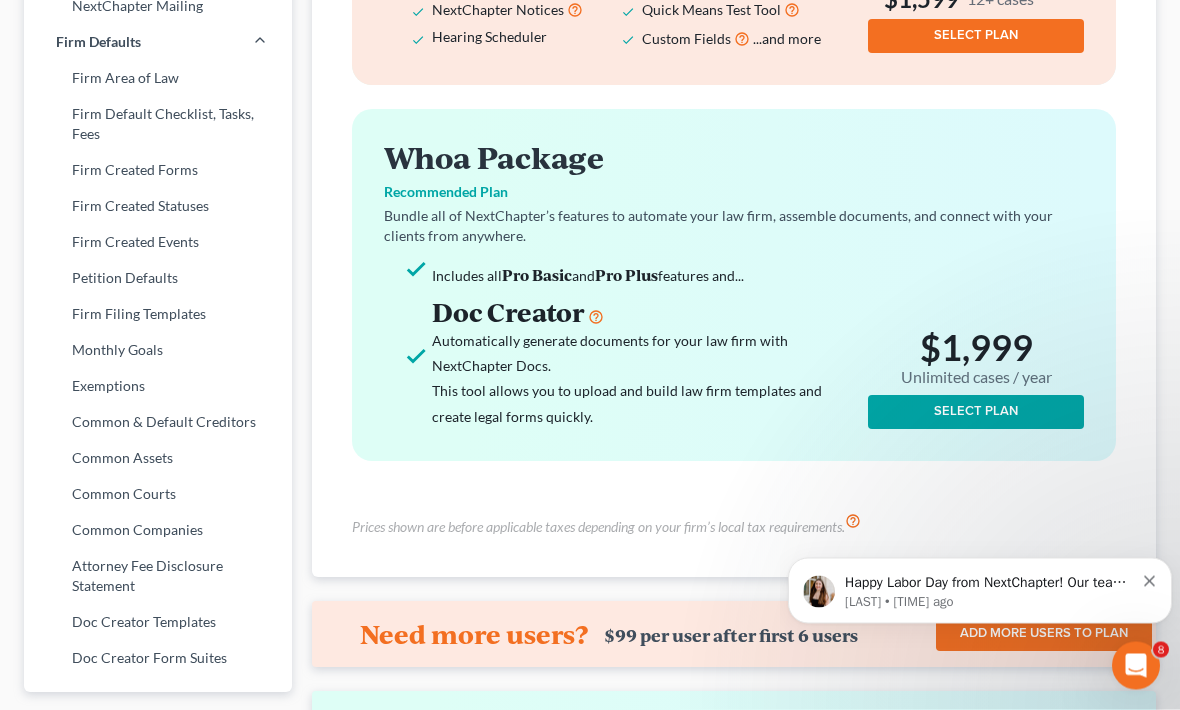 scroll, scrollTop: 958, scrollLeft: 0, axis: vertical 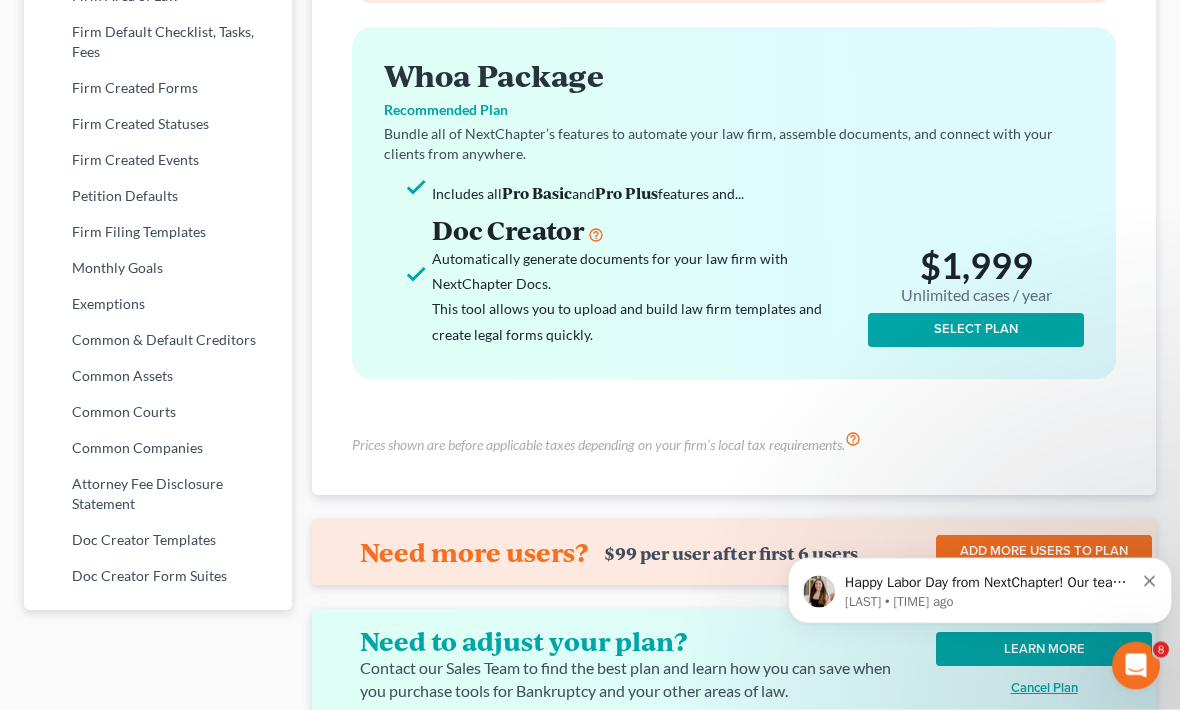 click on "Happy Labor Day from NextChapter!   Our team is out of the office until Tuesday, September 3rd. We encourage you to use the Help Center to answer any questions and we will respond to any unanswered inquiries upon return. ​ Have a safe and happy holiday! [FIRST] • 47w ago" at bounding box center [980, 590] 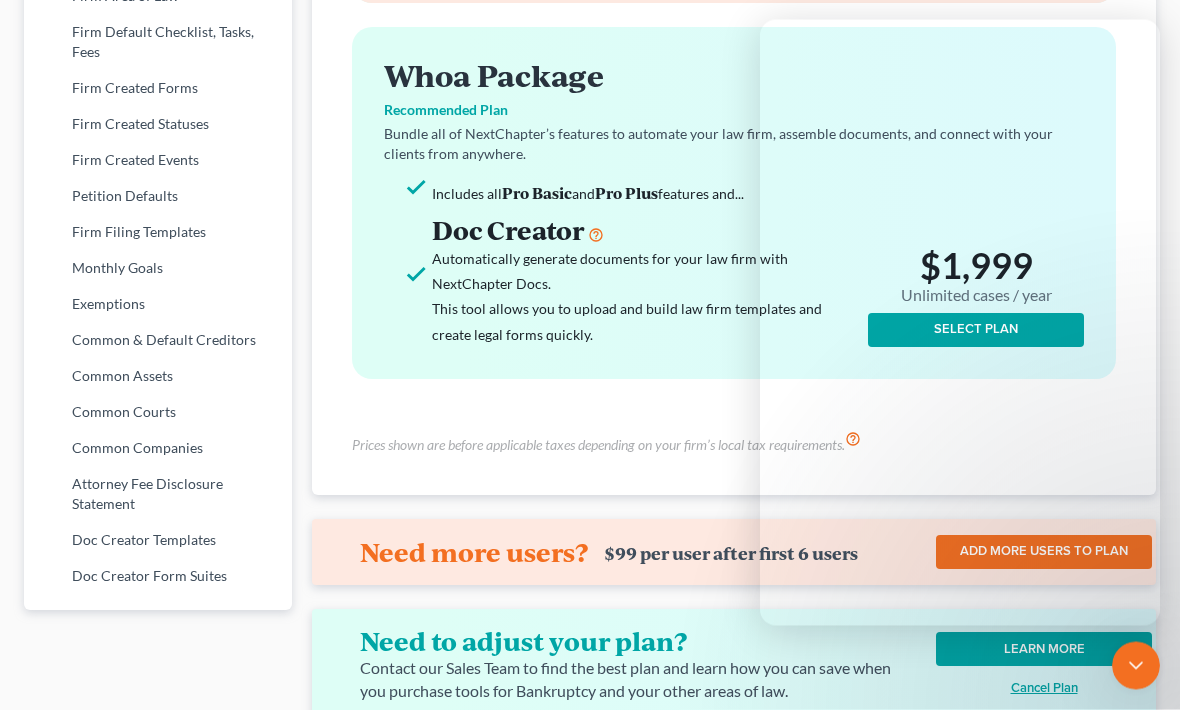 scroll, scrollTop: 958, scrollLeft: 0, axis: vertical 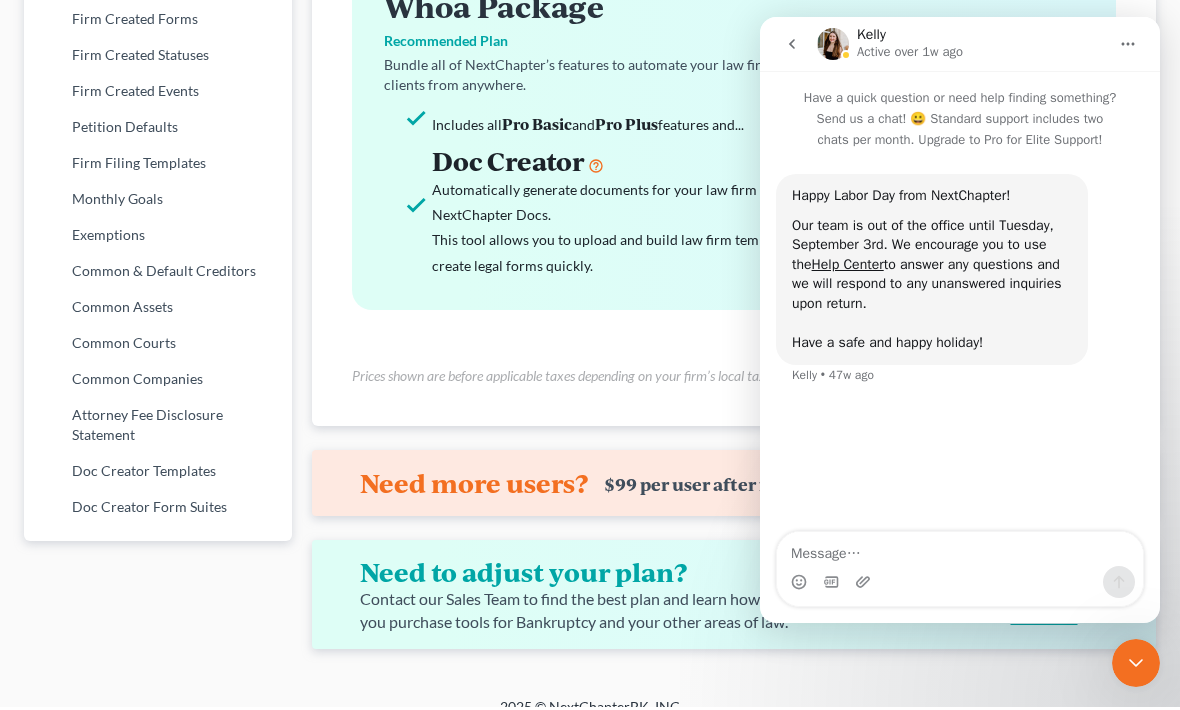 click 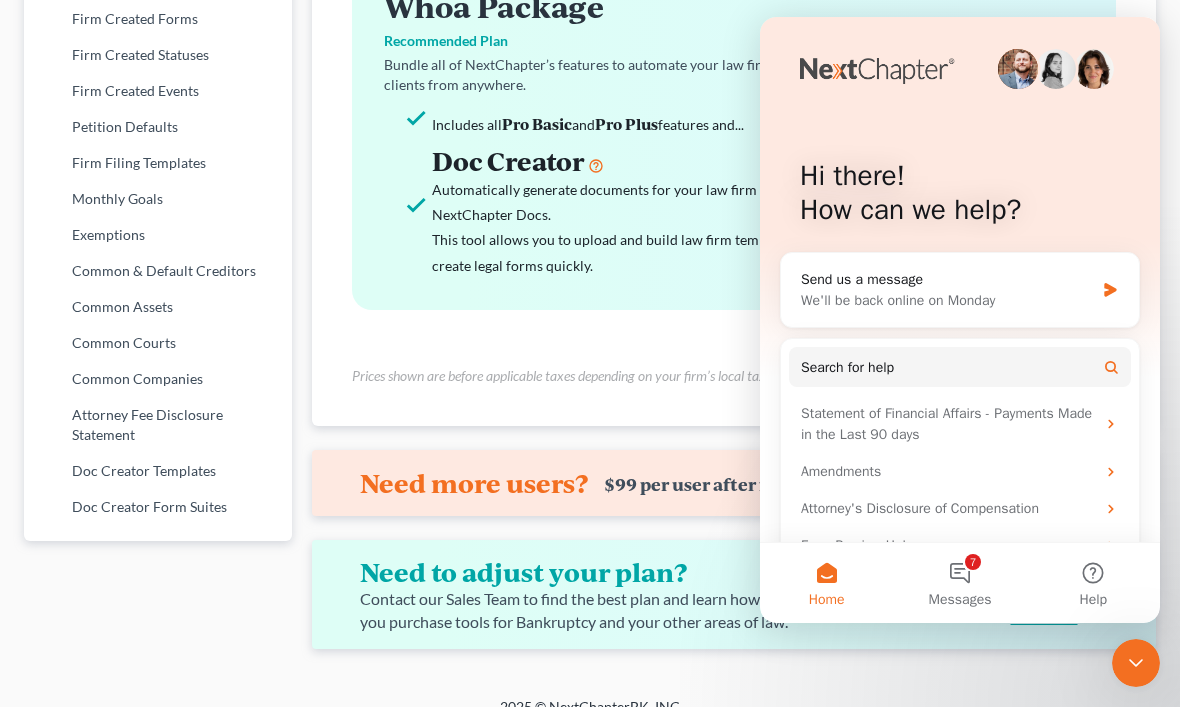 scroll, scrollTop: 958, scrollLeft: 0, axis: vertical 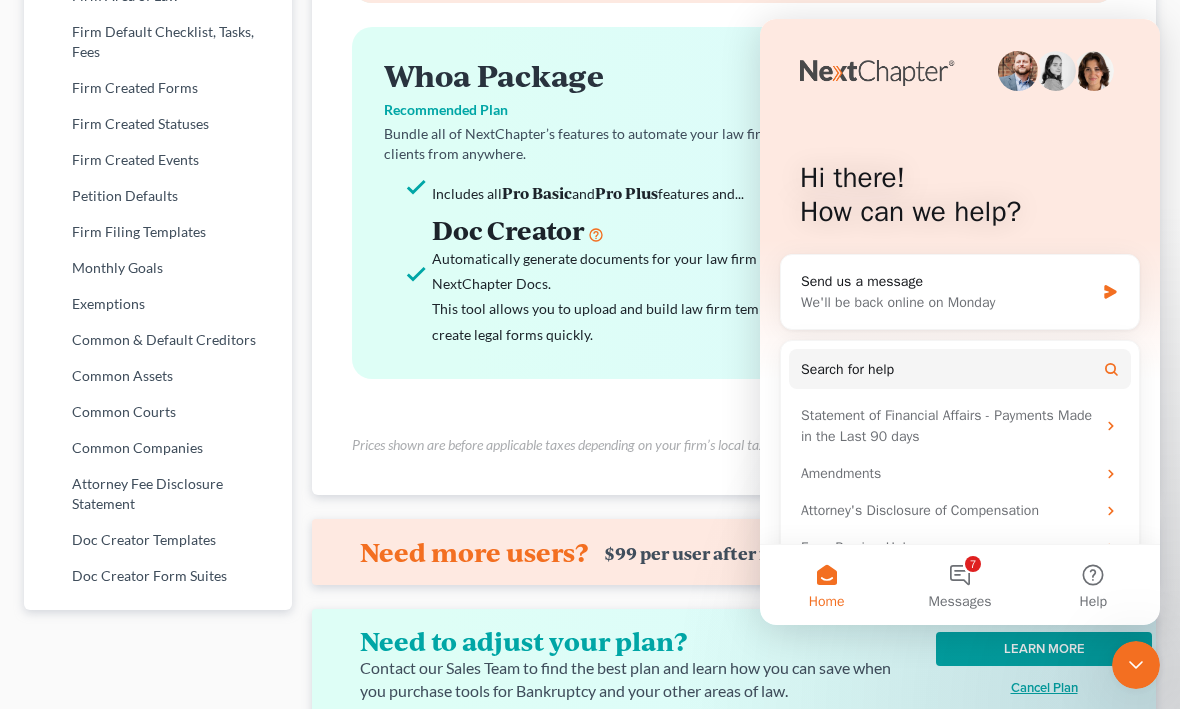 click 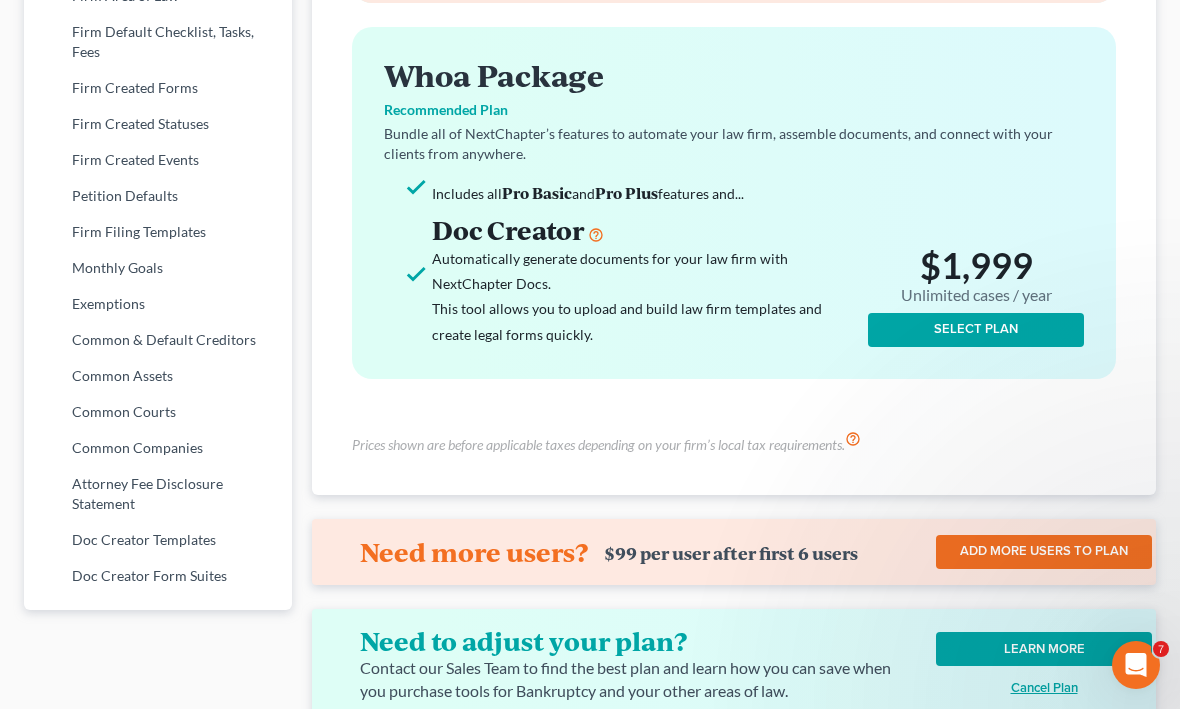 scroll, scrollTop: 0, scrollLeft: 0, axis: both 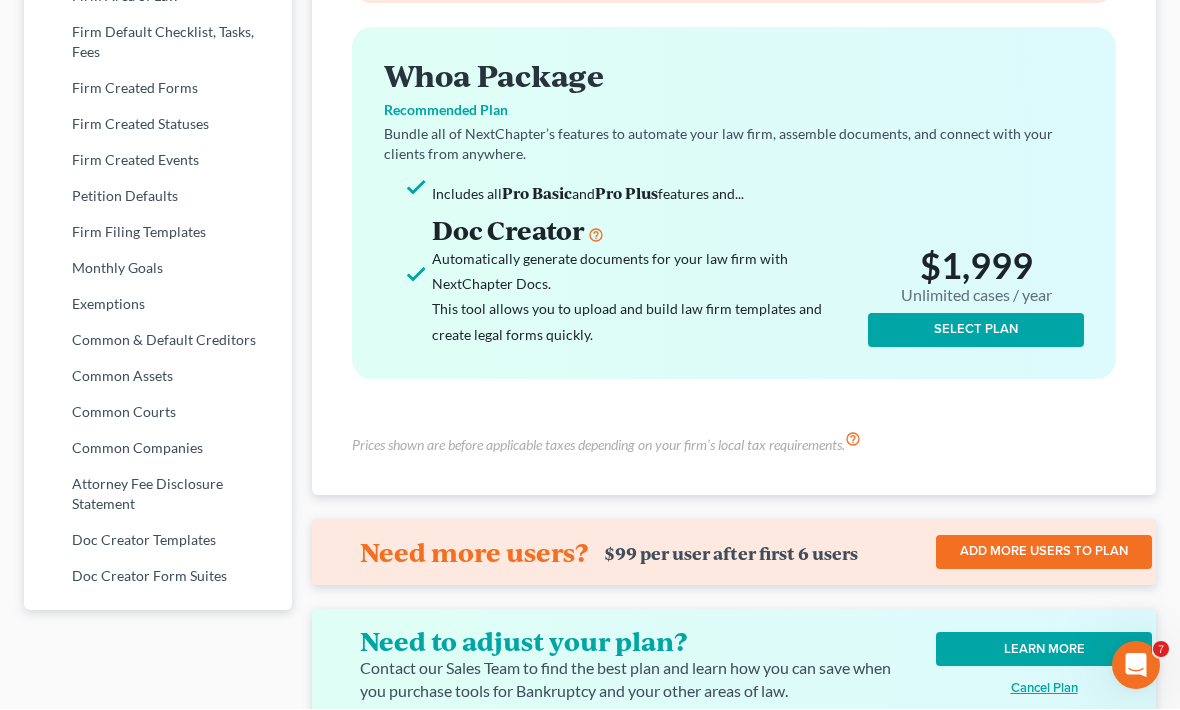 click on "LEARN MORE" at bounding box center [1044, 650] 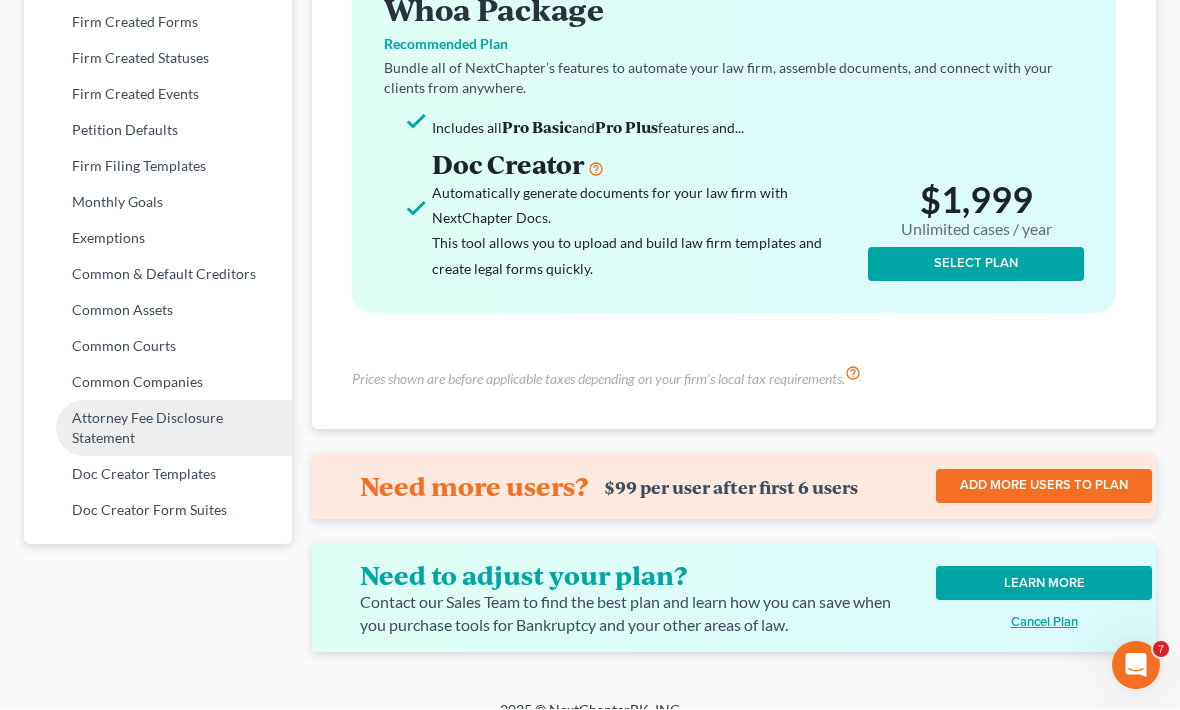 click on "Attorney Fee Disclosure Statement" at bounding box center [158, 429] 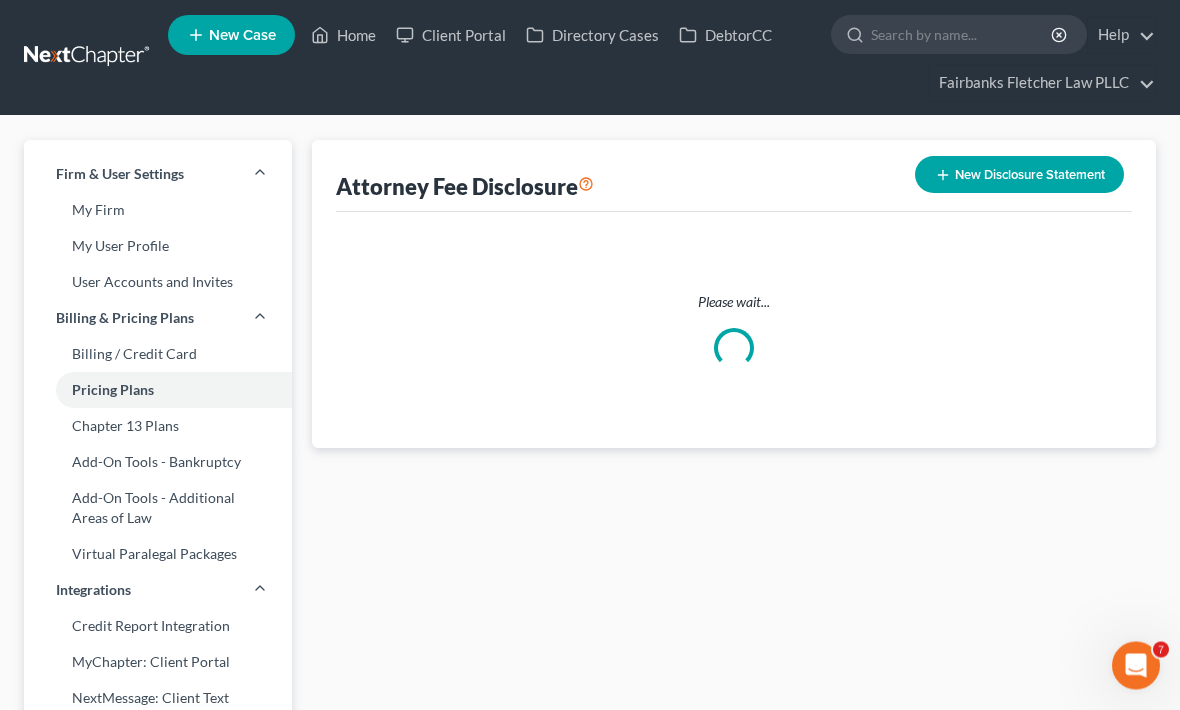 scroll, scrollTop: 0, scrollLeft: 0, axis: both 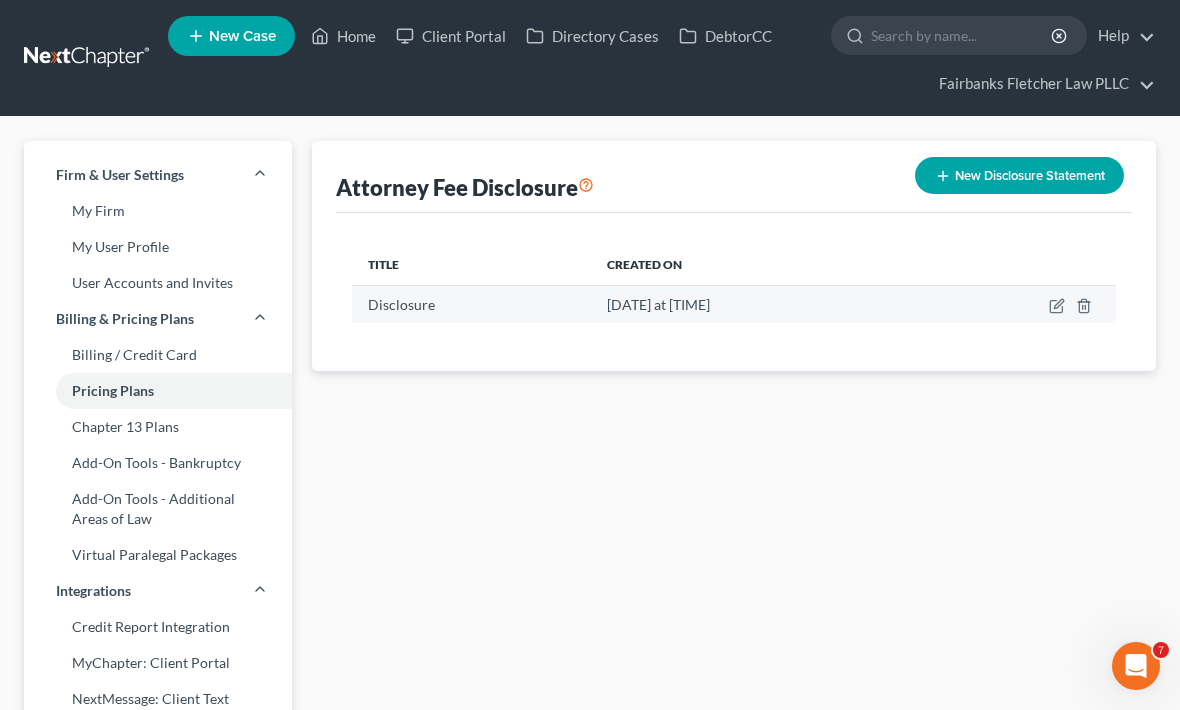 click on "[DATE] at [TIME]" at bounding box center [753, 304] 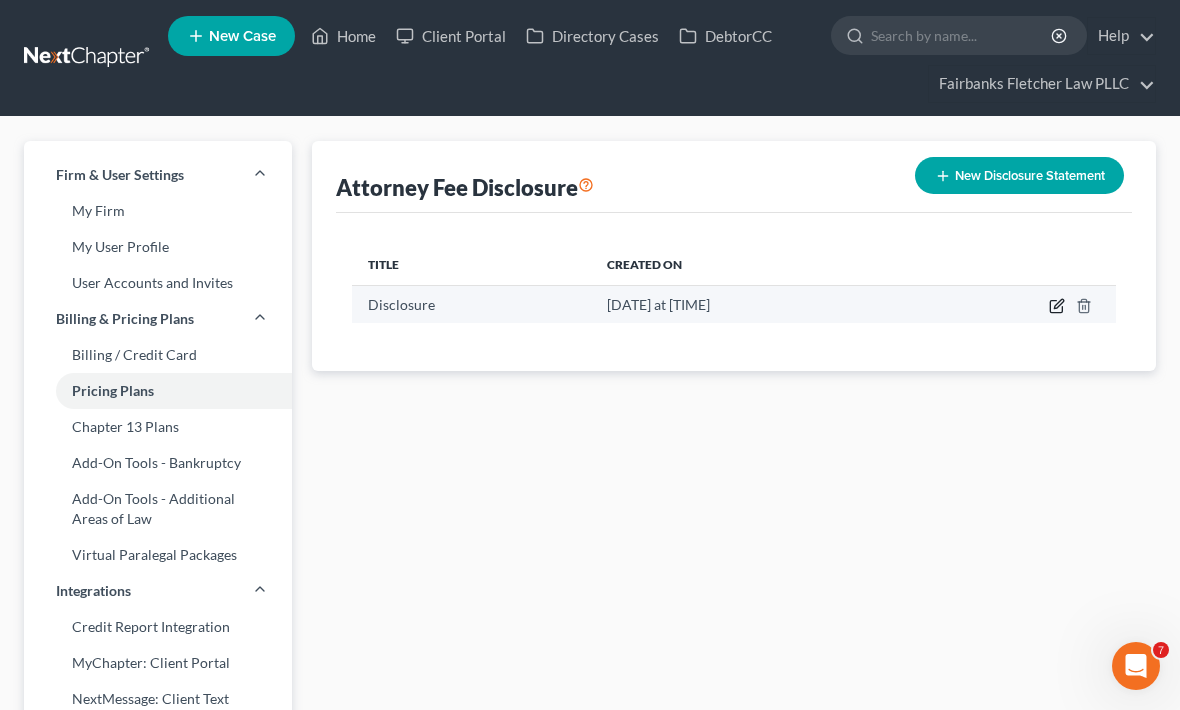 click 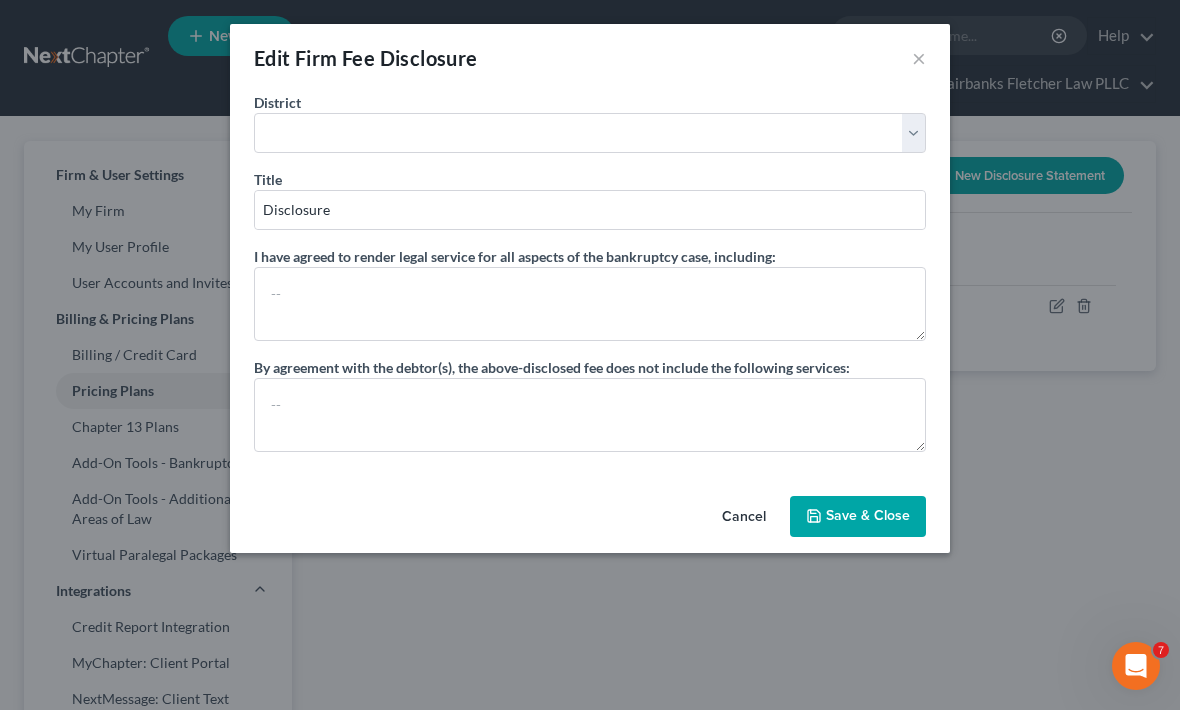 click on "Edit Firm Fee Disclosure     × District Alabama - Middle Alabama - Northern Alabama - Southern Alaska Arizona Arkansas - Eastern Arkansas - Western California - Central California - Eastern California - Northern California - Southern Colorado Connecticut Delaware District of Columbia Florida - Middle Florida - Northern Florida - Southern Georgia - Middle Georgia - Northern Georgia - Southern Guam Hawaii Idaho Illinois - Central Illinois - Northern Illinois - Southern Indiana - Northern Indiana - Southern Iowa - Northern Iowa - Southern Kansas Kentucky - Eastern Kentucky - Western Louisiana - Eastern Louisiana - Middle Louisiana - Western Maine Maryland Massachusetts Michigan - Eastern Michigan - Western Minnesota Mississippi - Northern Mississippi - Southern Missouri - Eastern Missouri - Western Montana Nebraska Nevada New Hampshire New Jersey New Mexico New York - Eastern New York - Northern New York - Southern New York - Western North Carolina - Eastern North Carolina - Middle North Dakota Oregon" at bounding box center (590, 355) 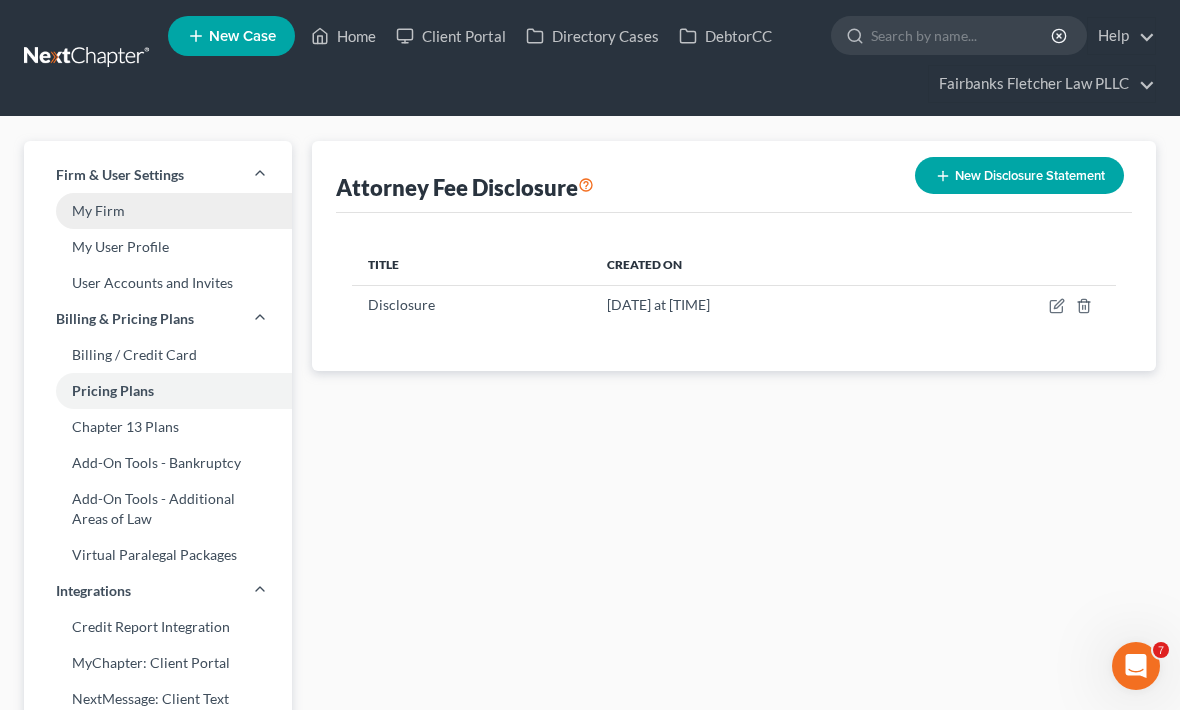 click on "My Firm" at bounding box center (158, 211) 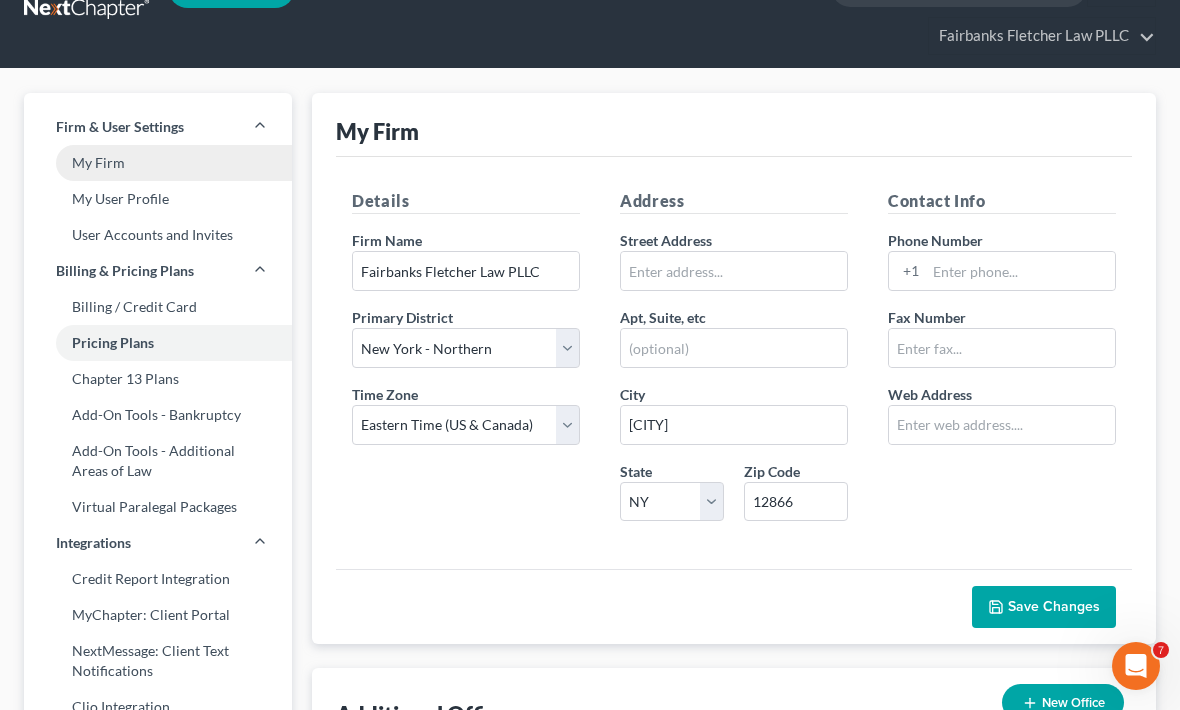 scroll, scrollTop: 68, scrollLeft: 0, axis: vertical 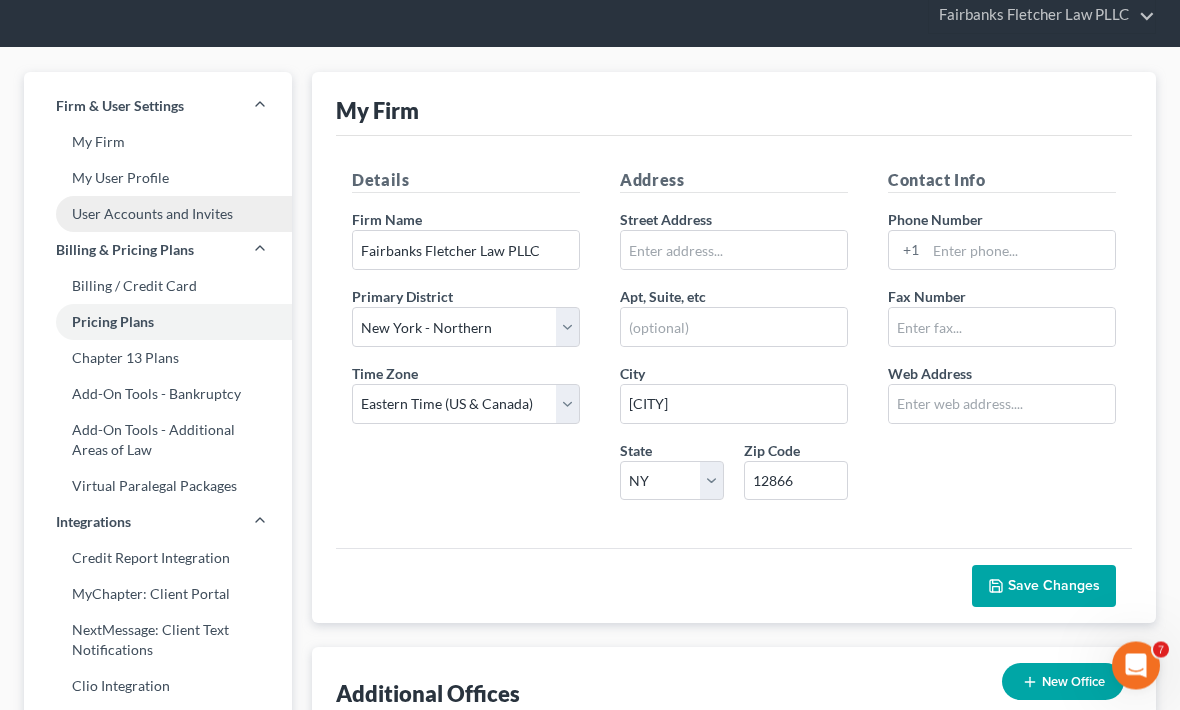 click on "User Accounts and Invites" at bounding box center [158, 215] 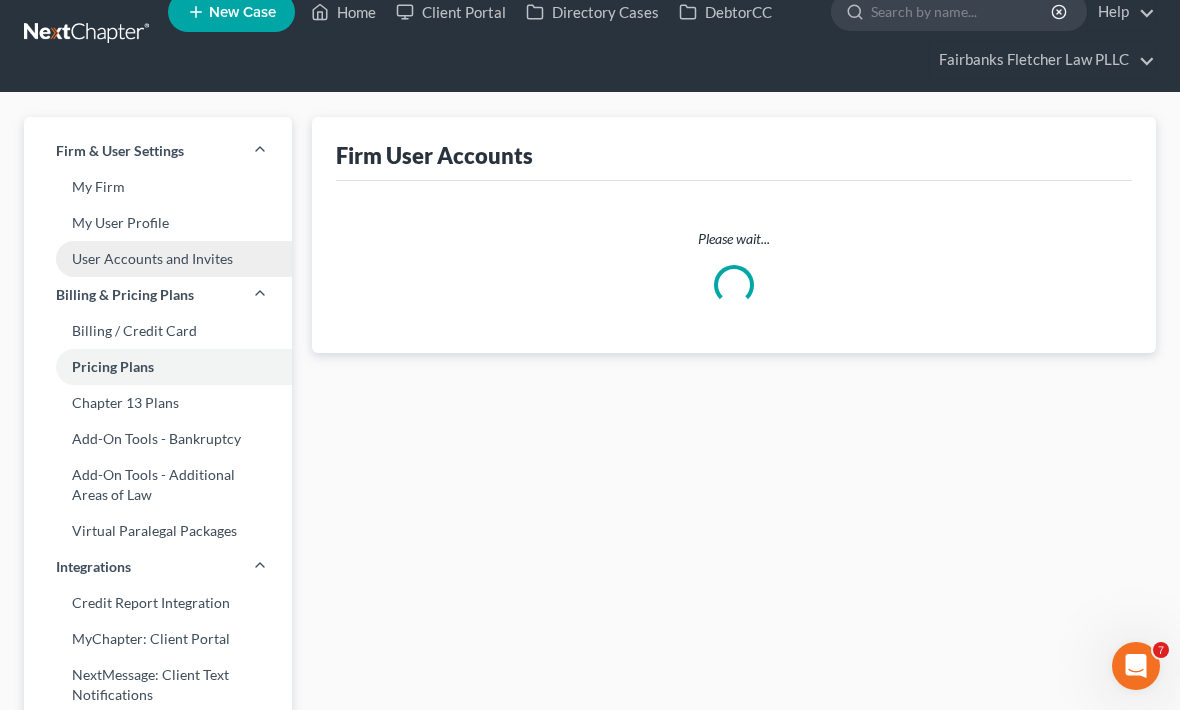 scroll, scrollTop: 0, scrollLeft: 0, axis: both 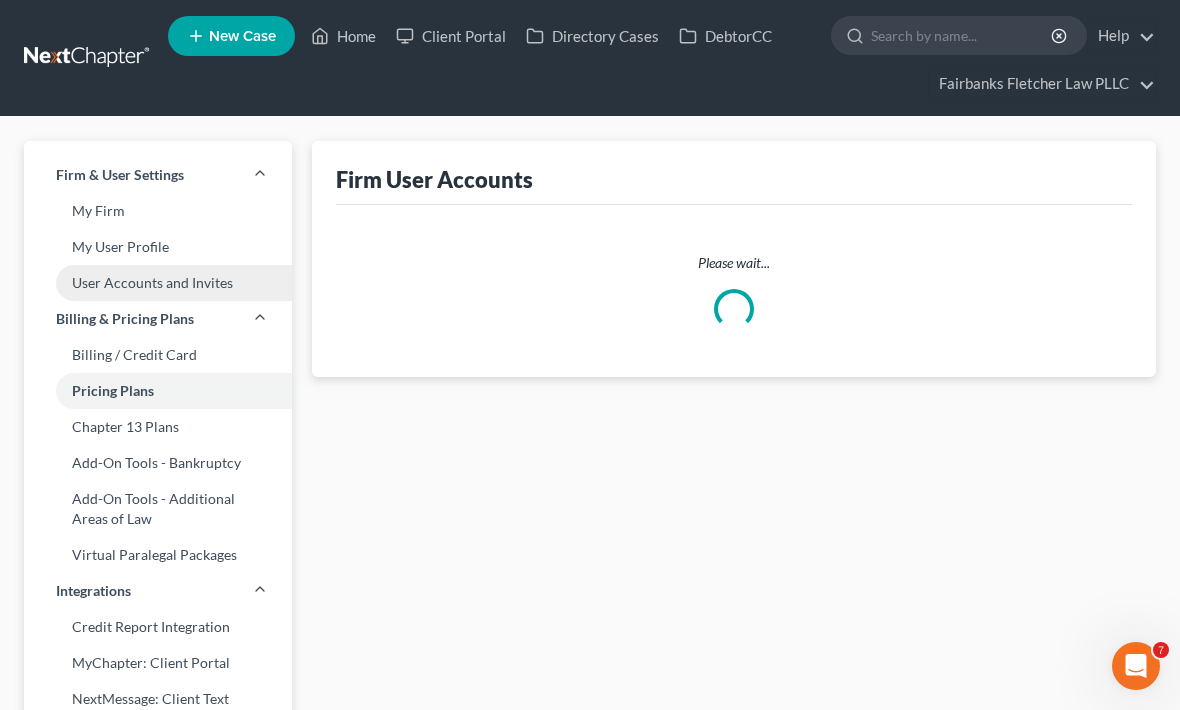 select on "0" 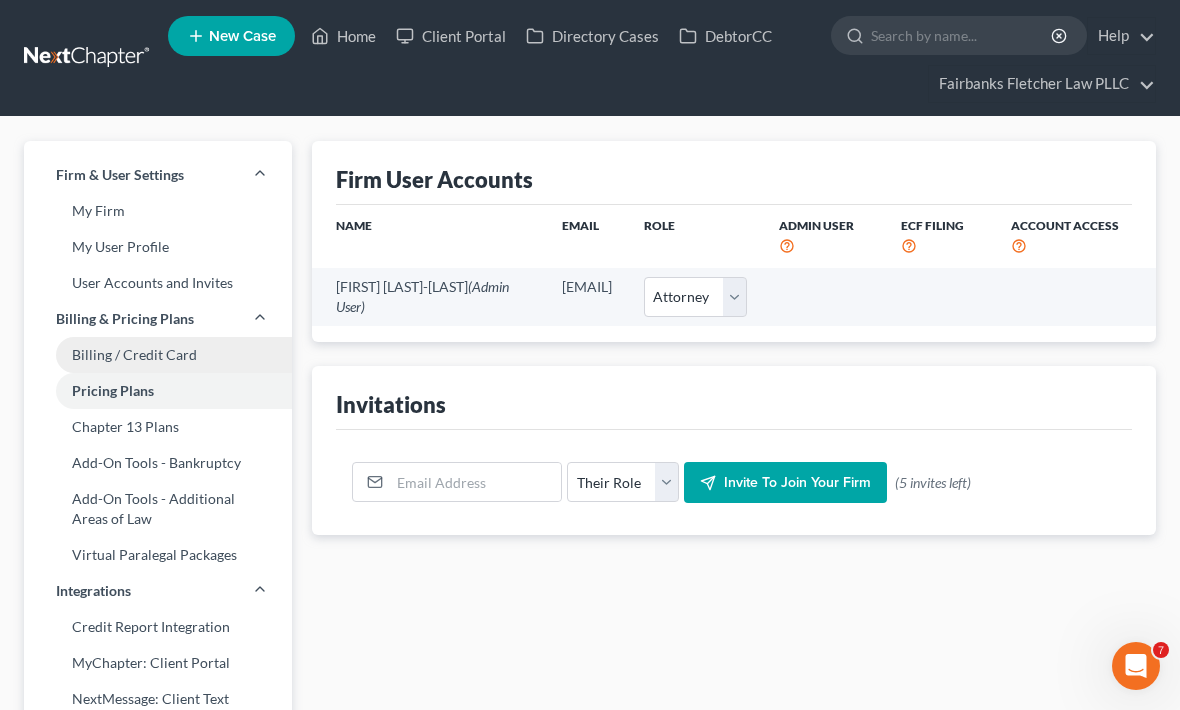 click on "Billing / Credit Card" at bounding box center (158, 355) 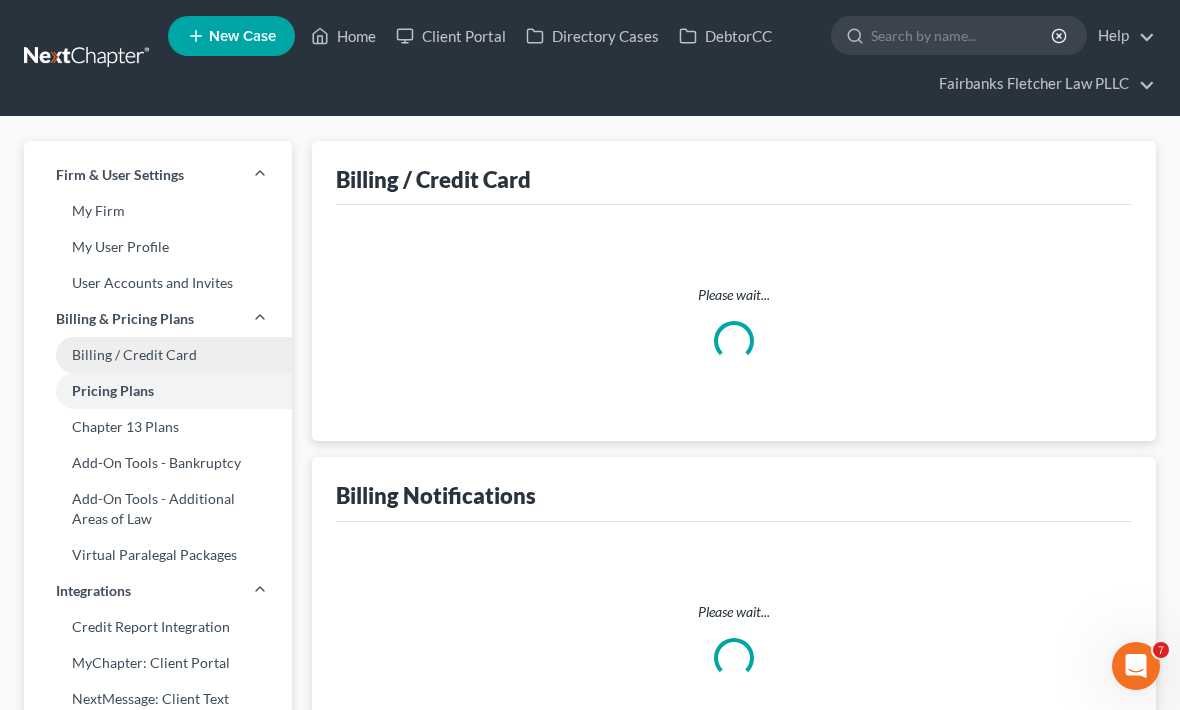 select on "35" 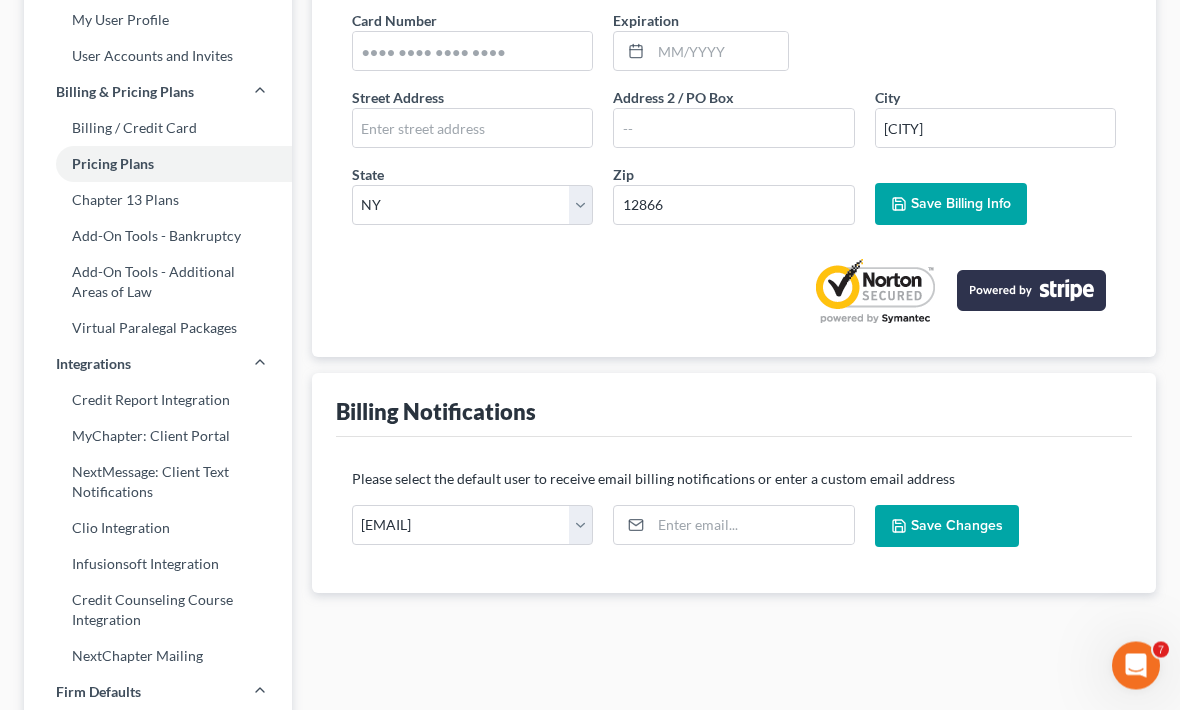 scroll, scrollTop: 230, scrollLeft: 0, axis: vertical 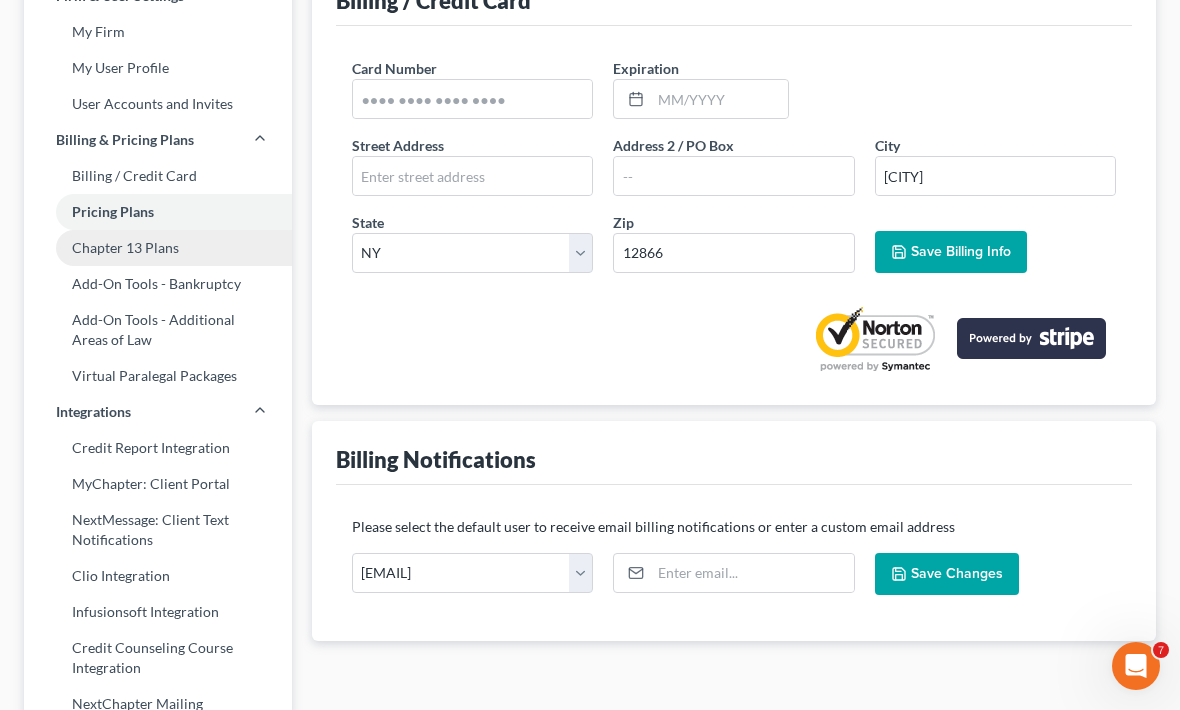 click on "Chapter 13 Plans" at bounding box center (158, 248) 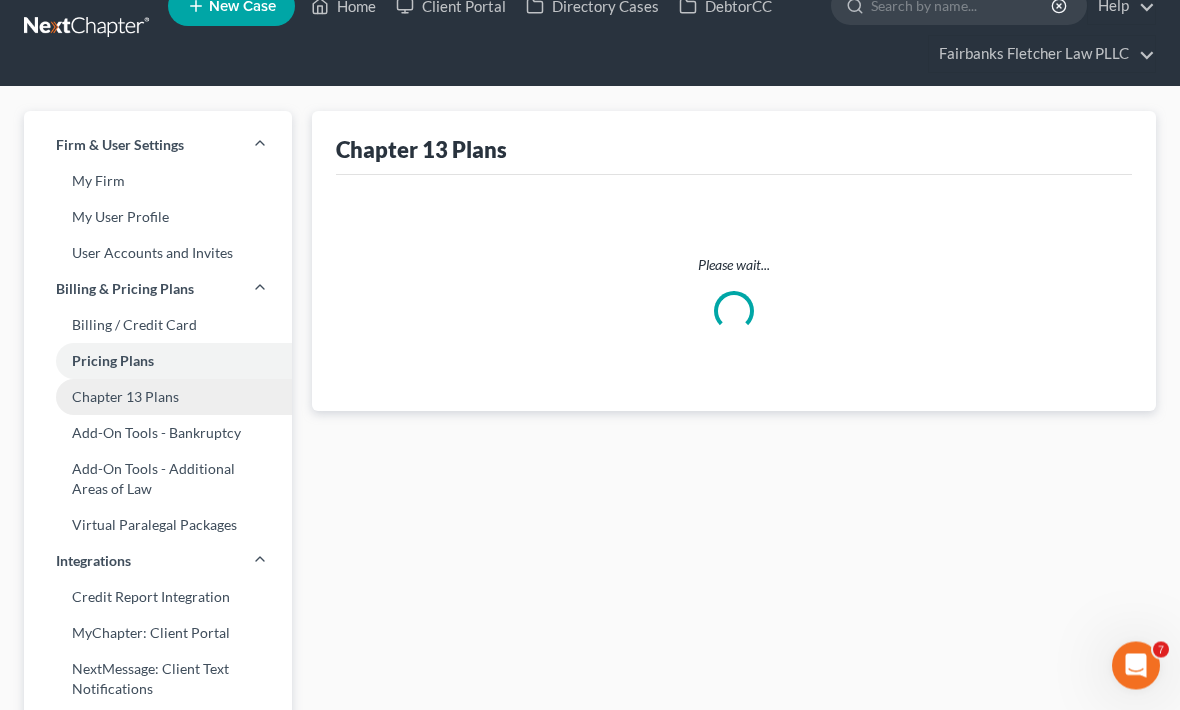 scroll, scrollTop: 0, scrollLeft: 0, axis: both 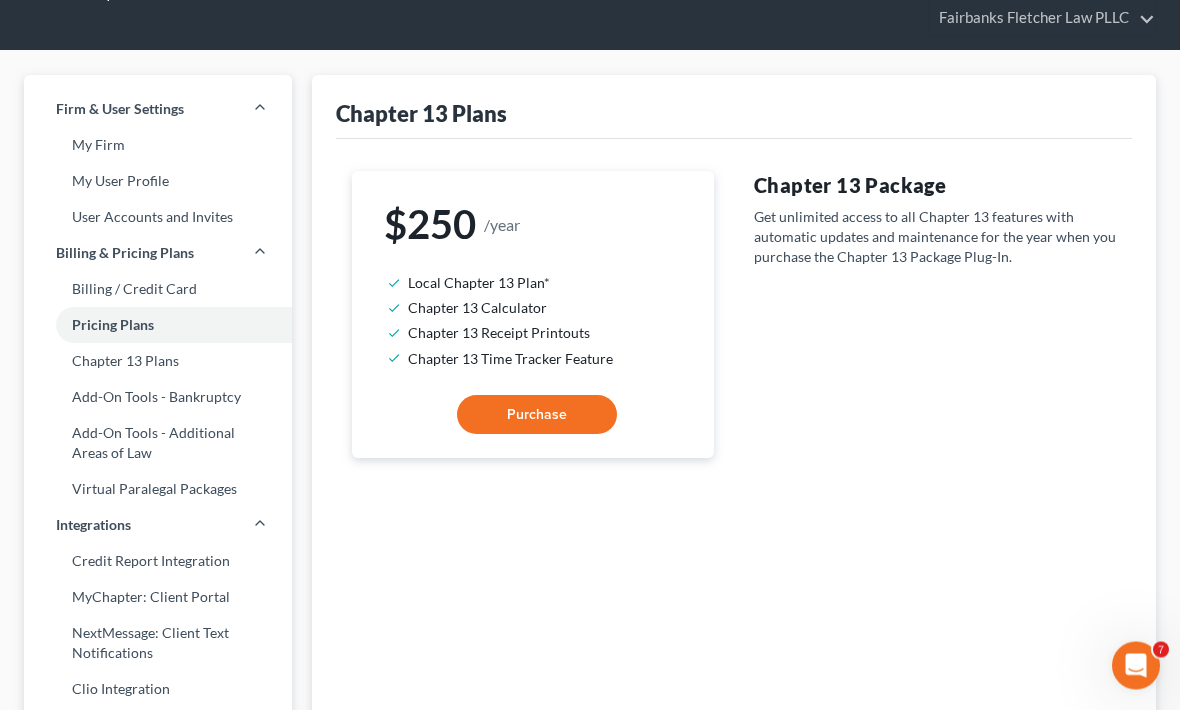 click on "Purchase" at bounding box center [537, 416] 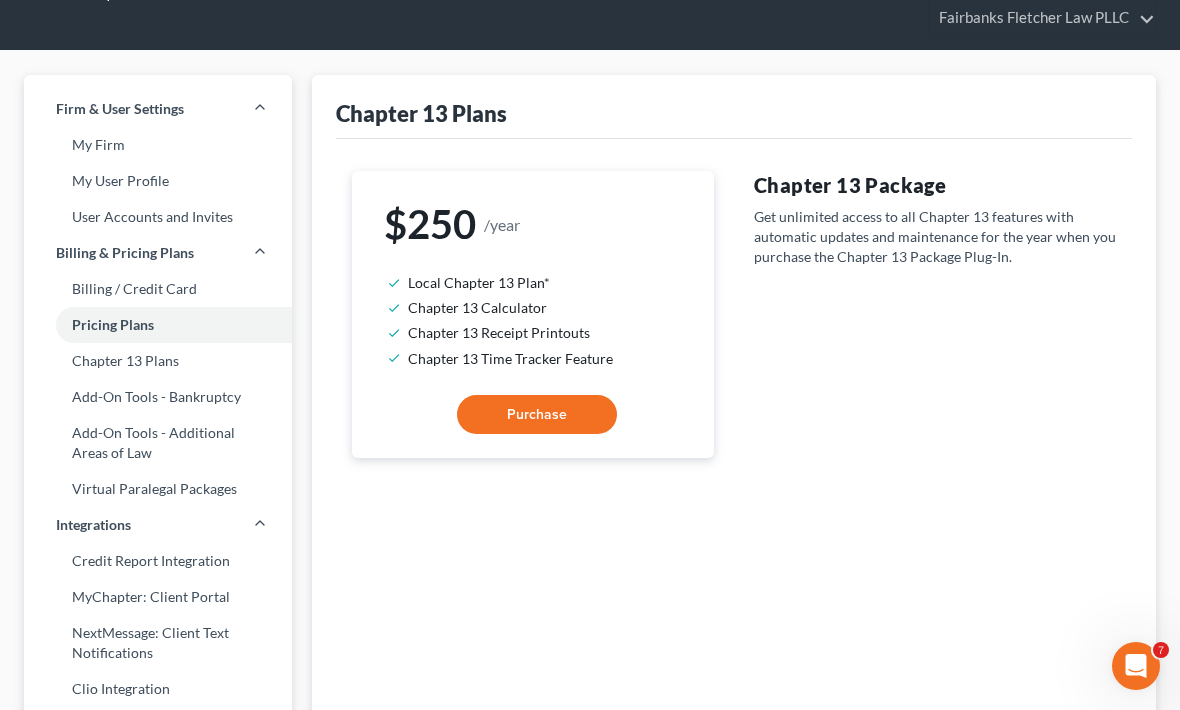 select on "53" 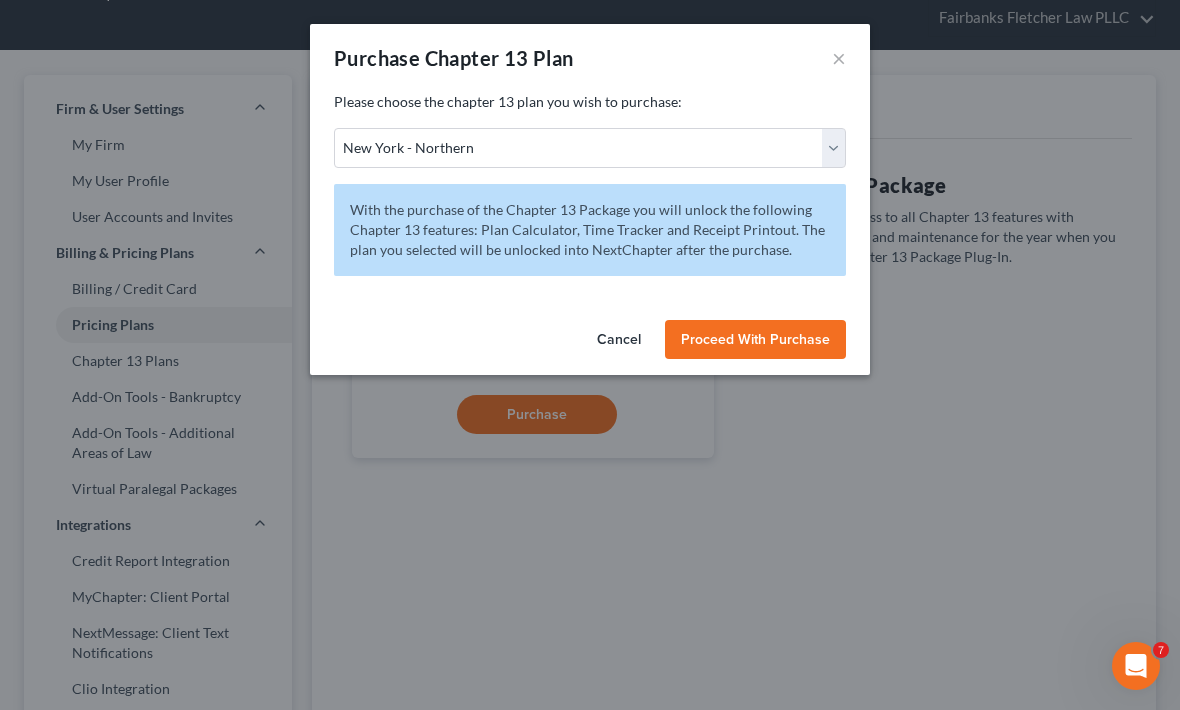 click on "Purchase Chapter 13 Plan ×" at bounding box center (590, 58) 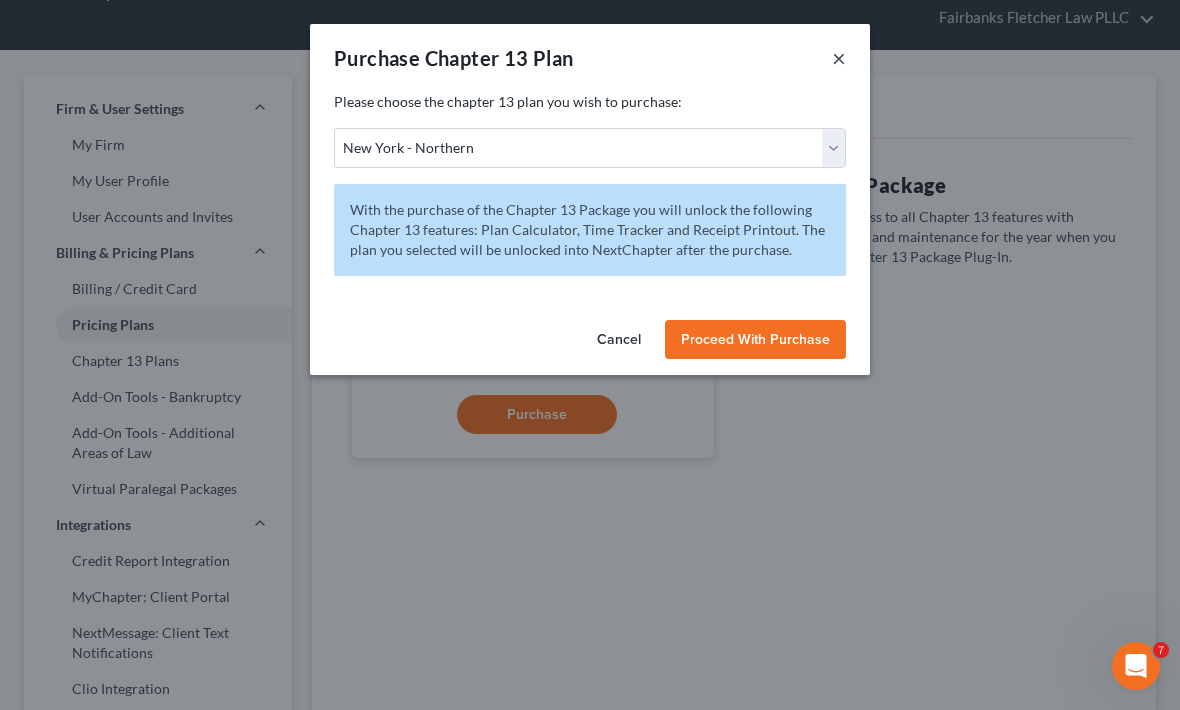 click on "×" at bounding box center (839, 58) 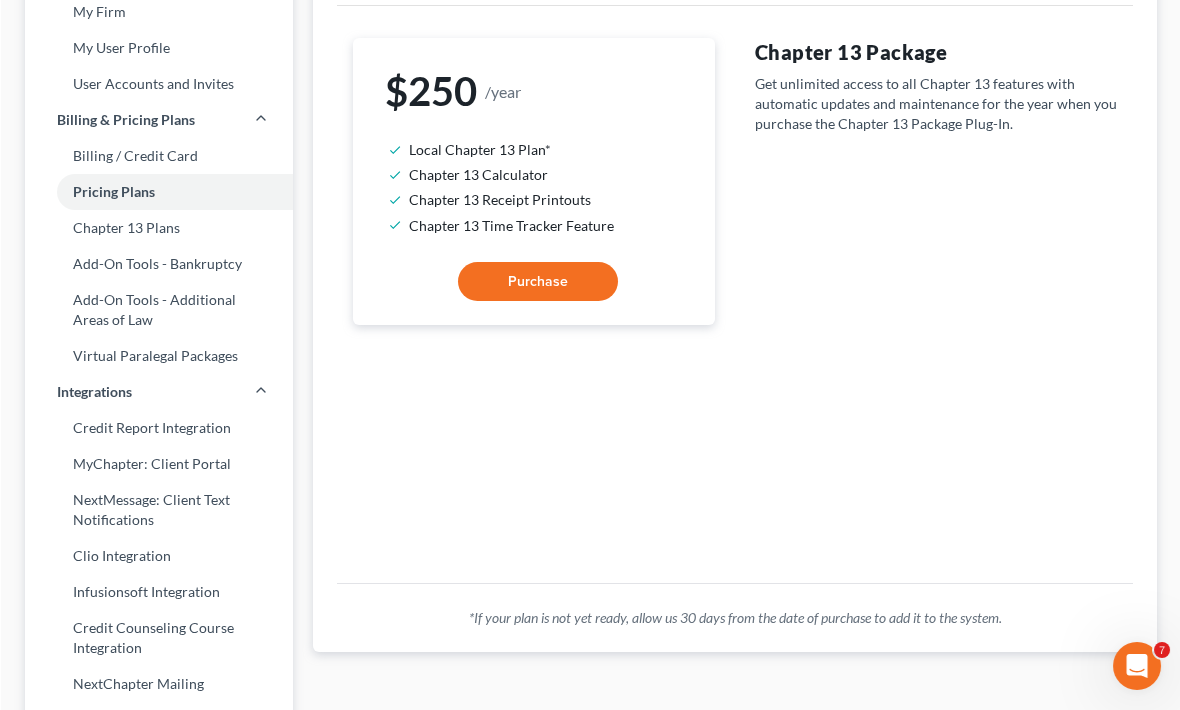 scroll, scrollTop: 199, scrollLeft: 0, axis: vertical 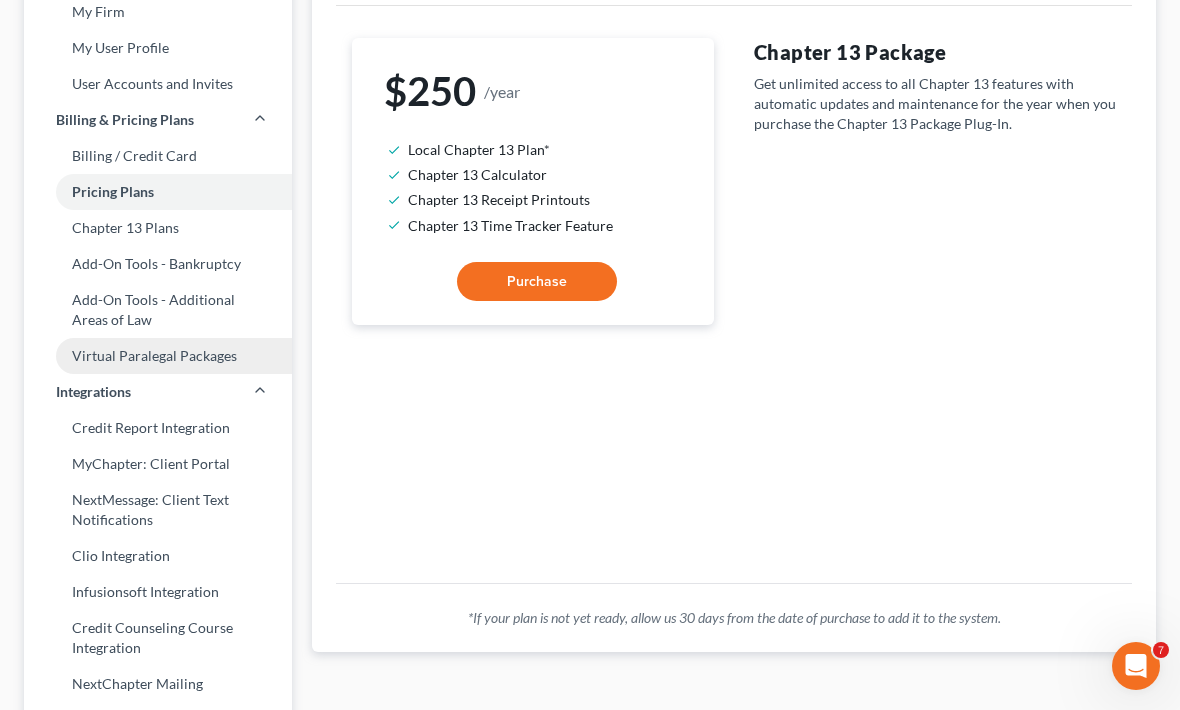 click on "Virtual Paralegal Packages" at bounding box center [158, 356] 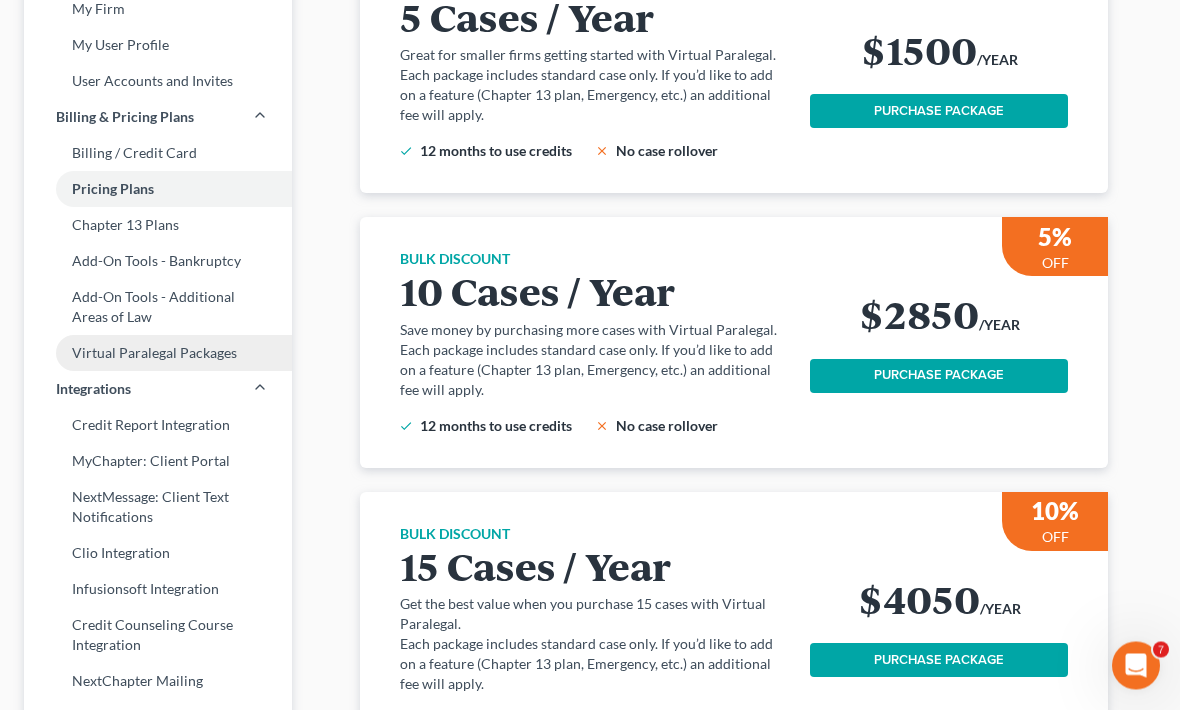 scroll, scrollTop: 204, scrollLeft: 0, axis: vertical 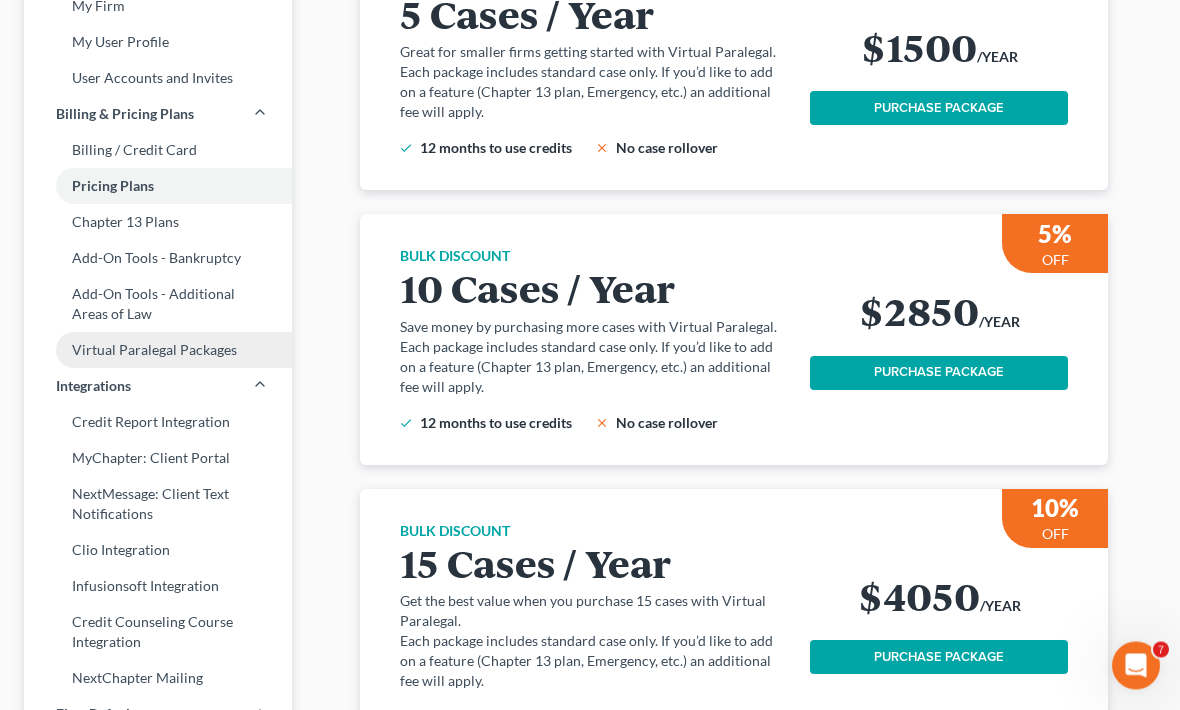click on "Virtual Paralegal Packages" at bounding box center (158, 351) 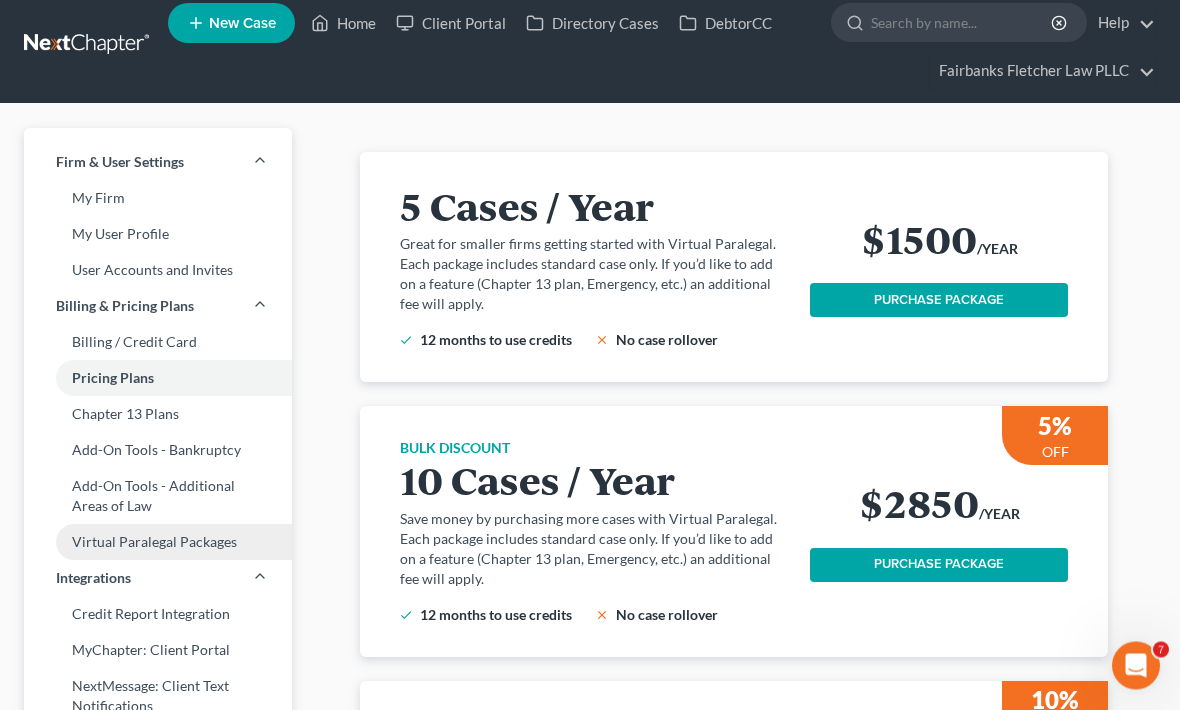scroll, scrollTop: 1, scrollLeft: 0, axis: vertical 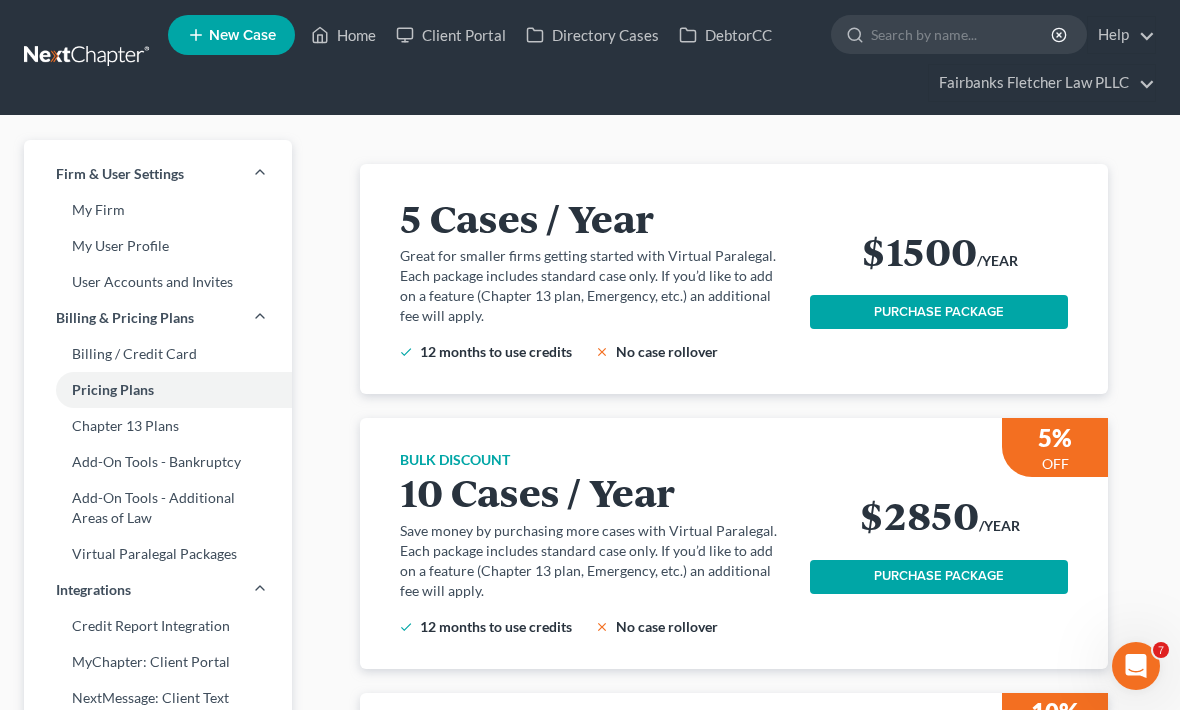 click on "Each package includes standard case only. If you’d like to add on a feature (Chapter 13 plan, Emergency, etc.) an additional fee will apply." at bounding box center [593, 296] 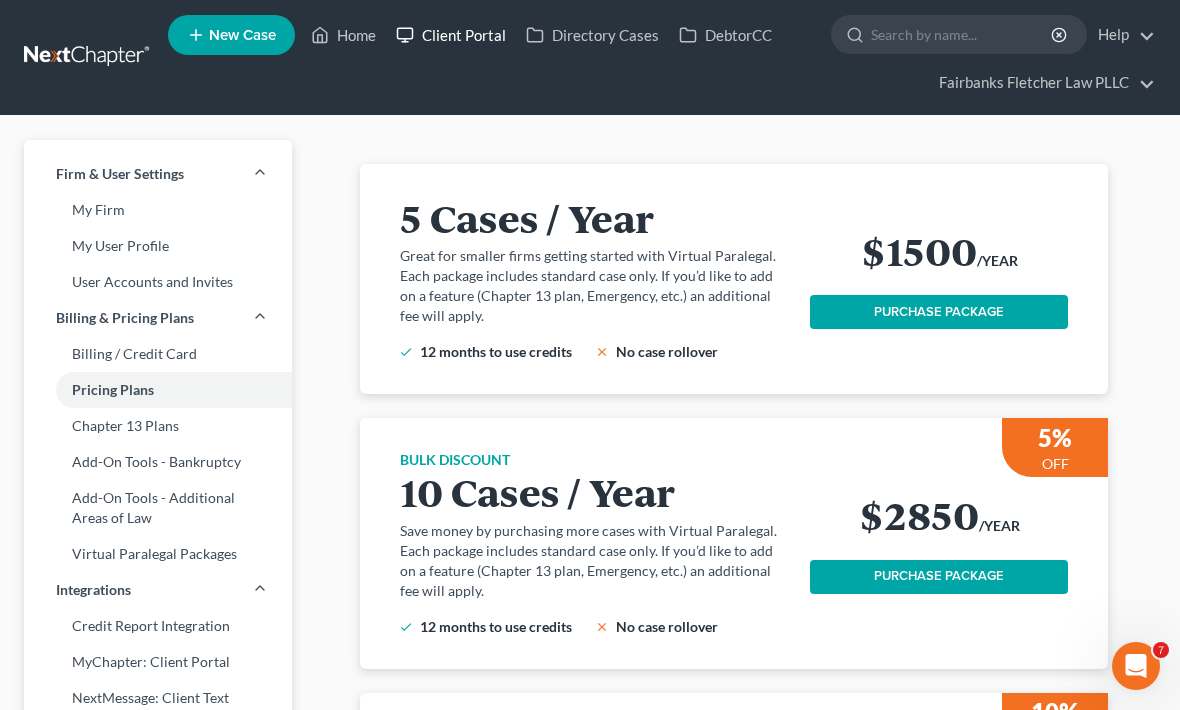 click on "Client Portal" at bounding box center (451, 35) 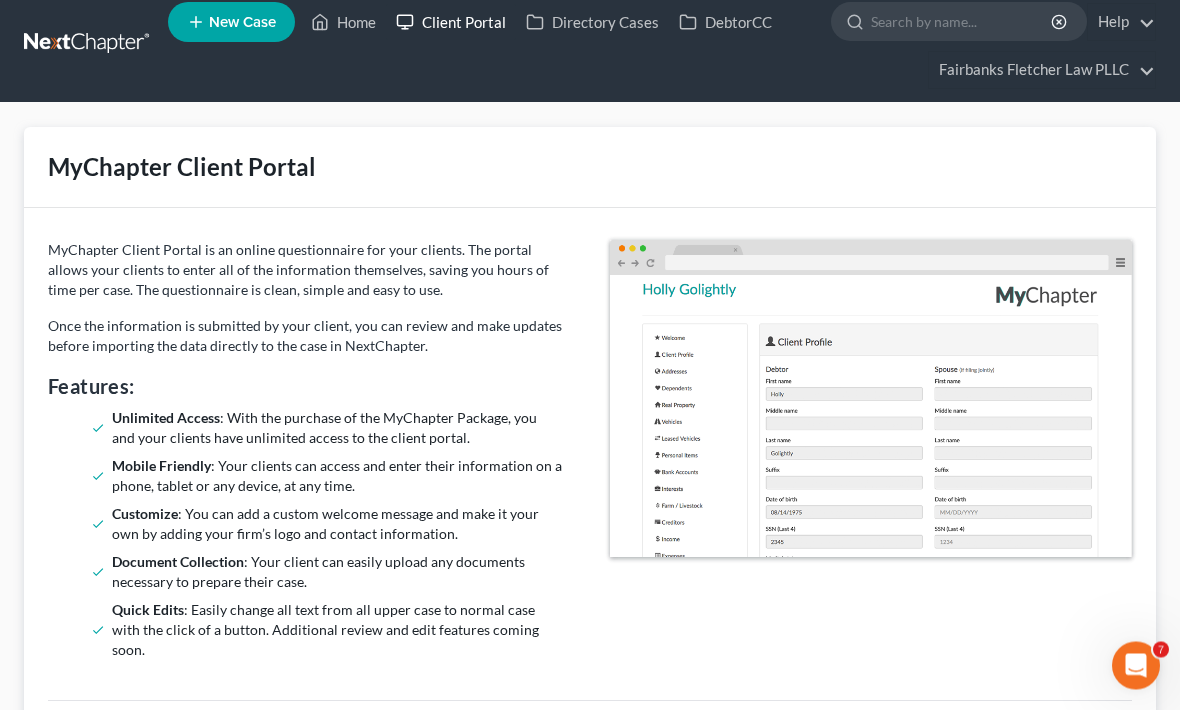 scroll, scrollTop: 0, scrollLeft: 0, axis: both 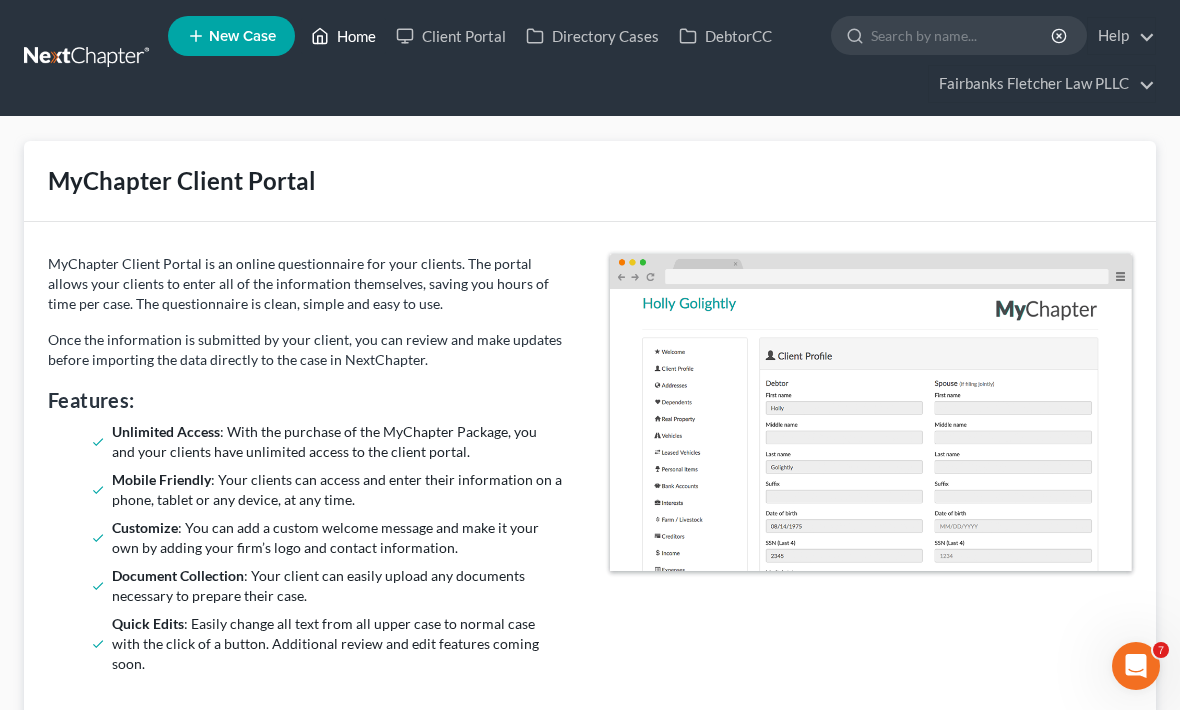 click on "Home" at bounding box center (343, 36) 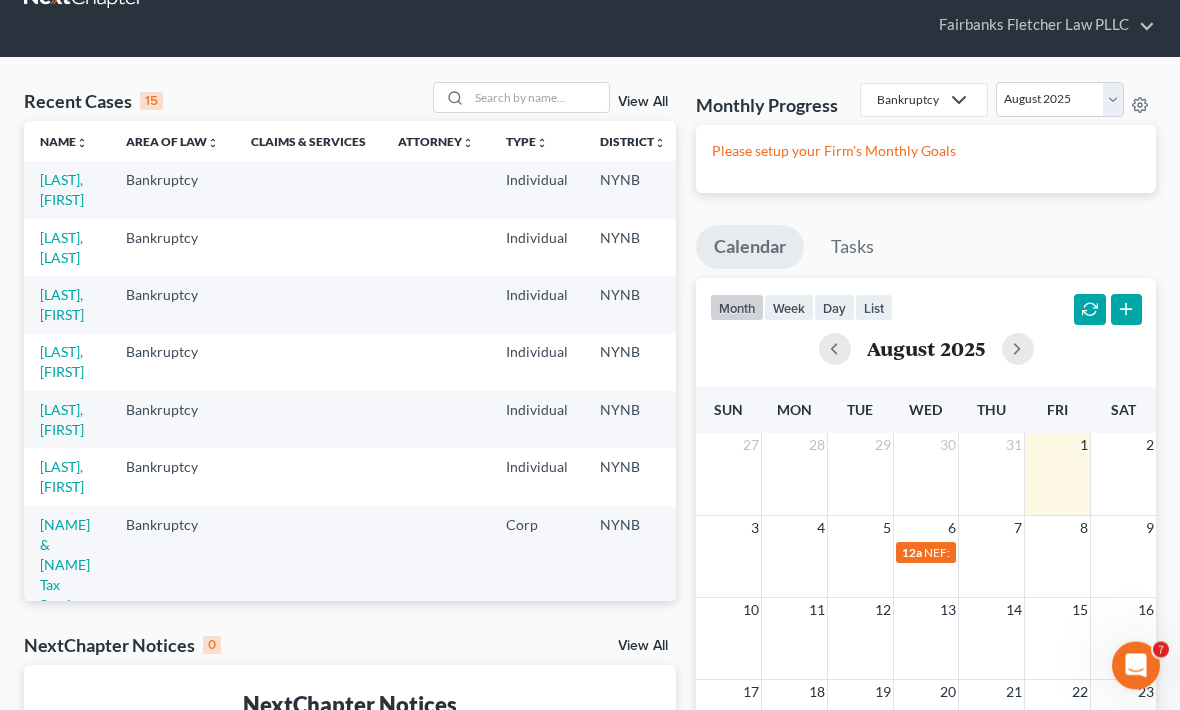 scroll, scrollTop: 90, scrollLeft: 0, axis: vertical 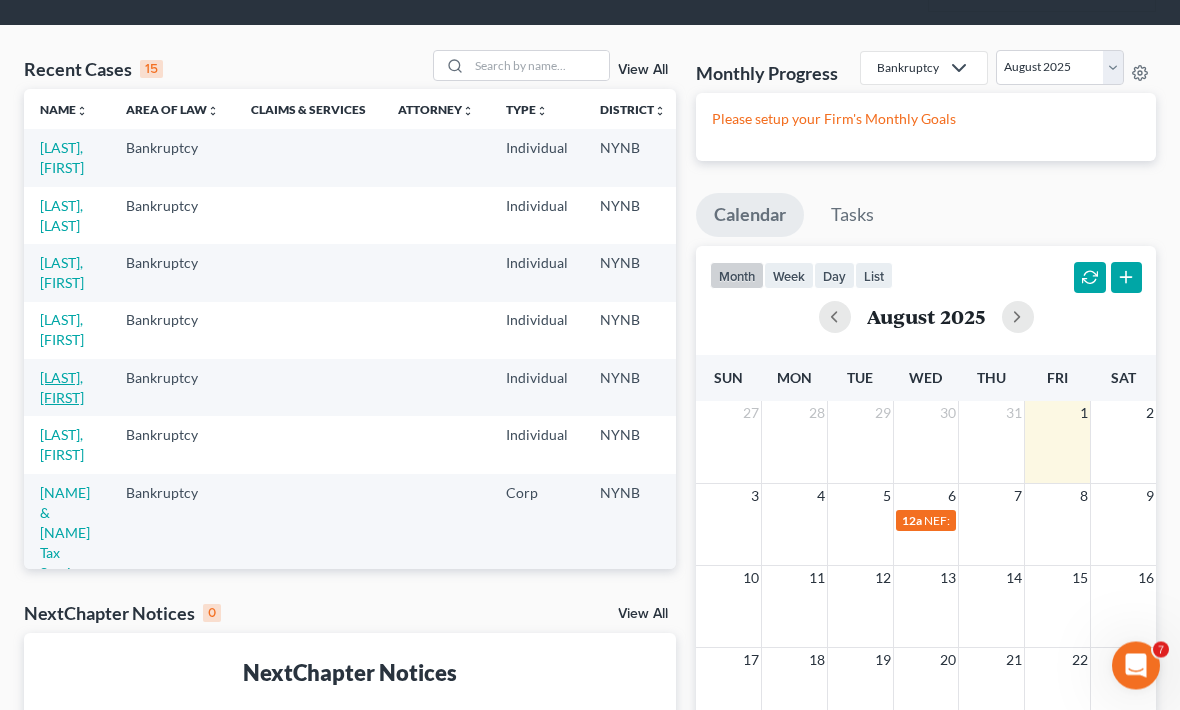 click on "[LAST], [FIRST]" at bounding box center [62, 388] 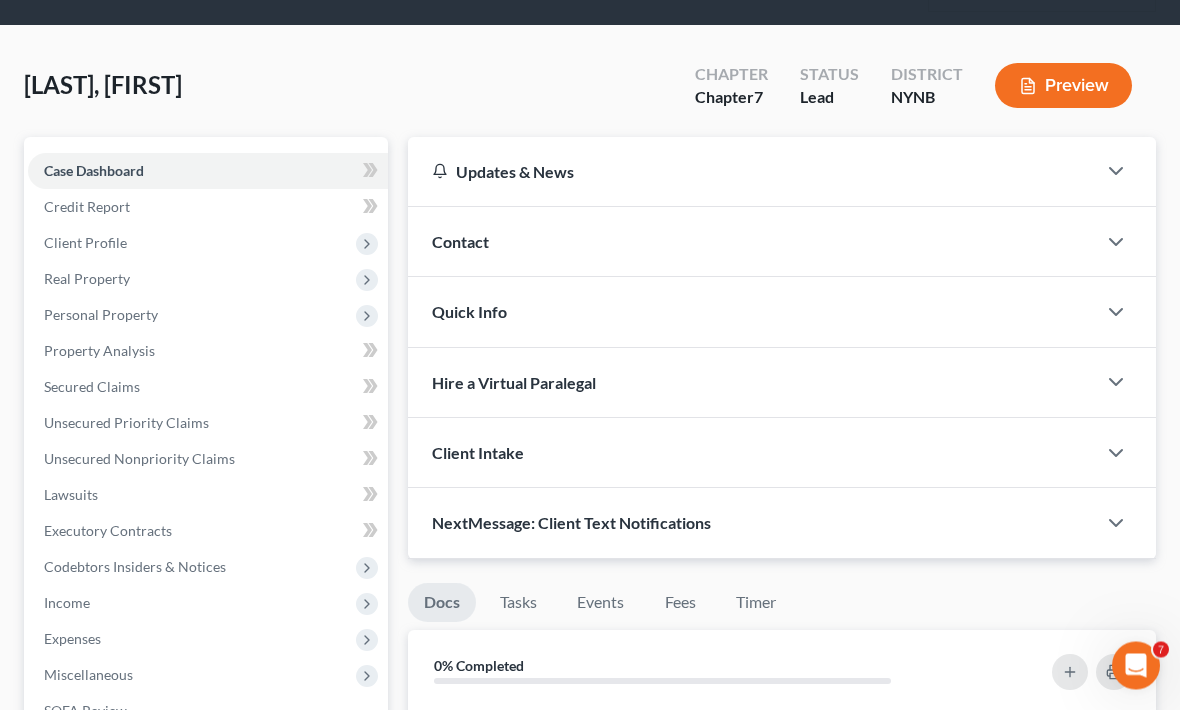 scroll, scrollTop: 0, scrollLeft: 0, axis: both 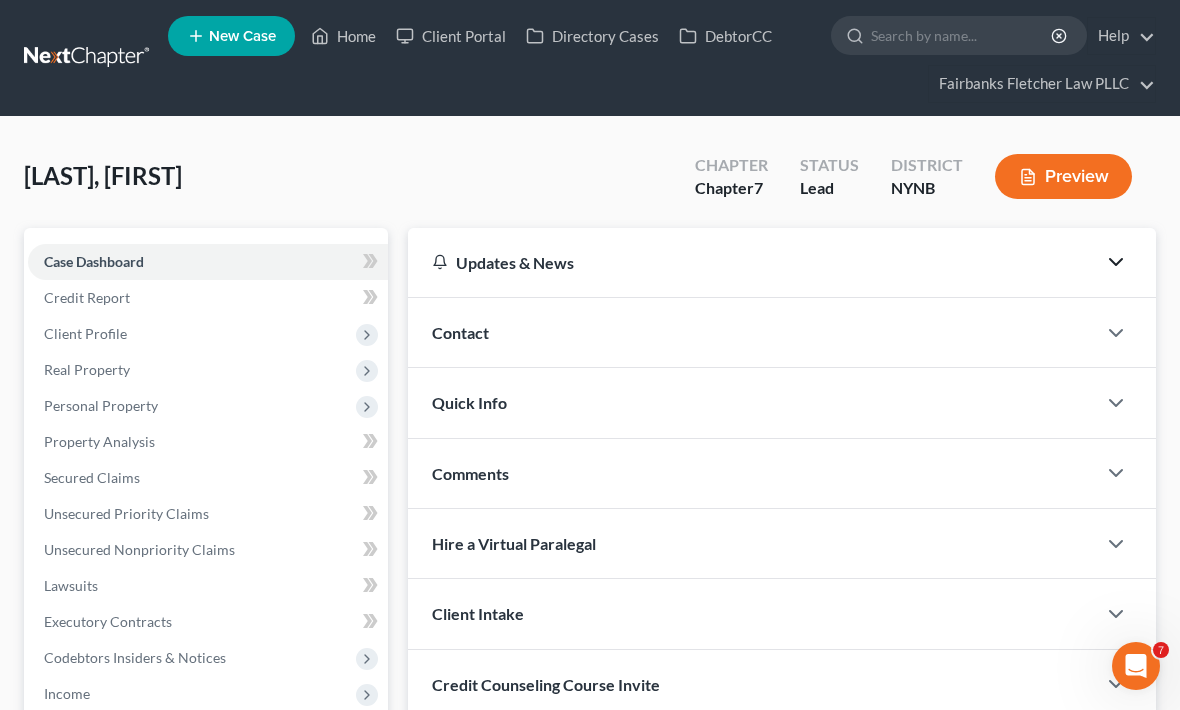 click 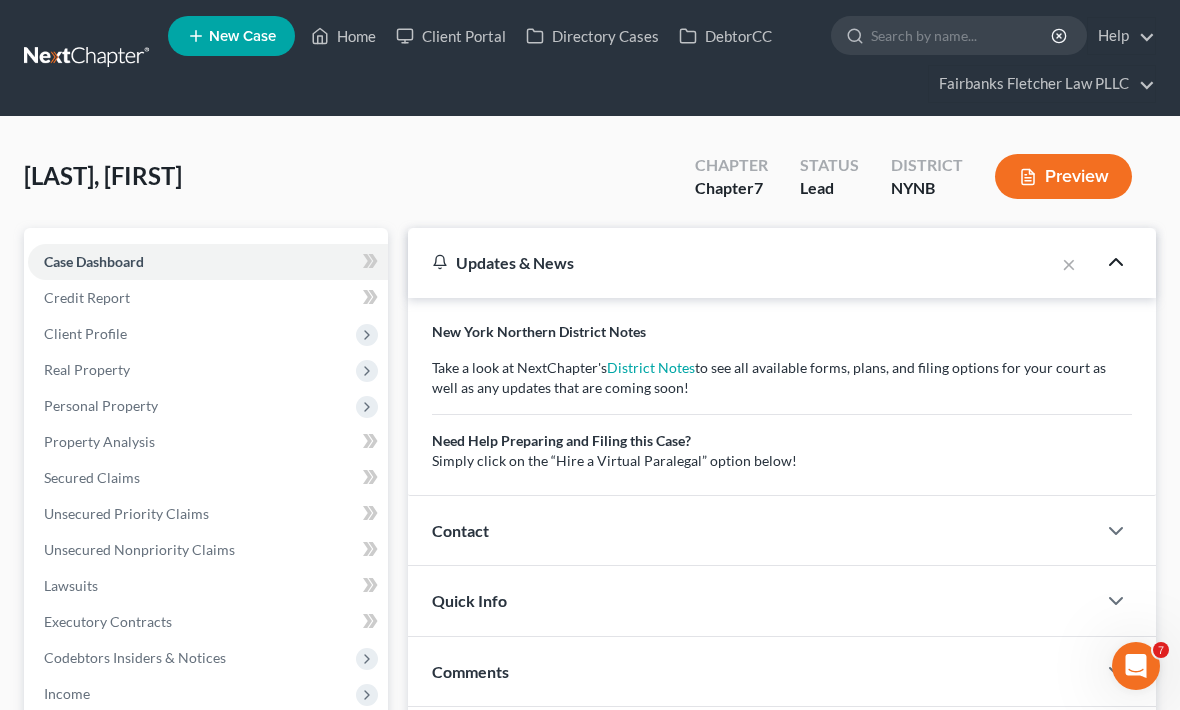 click 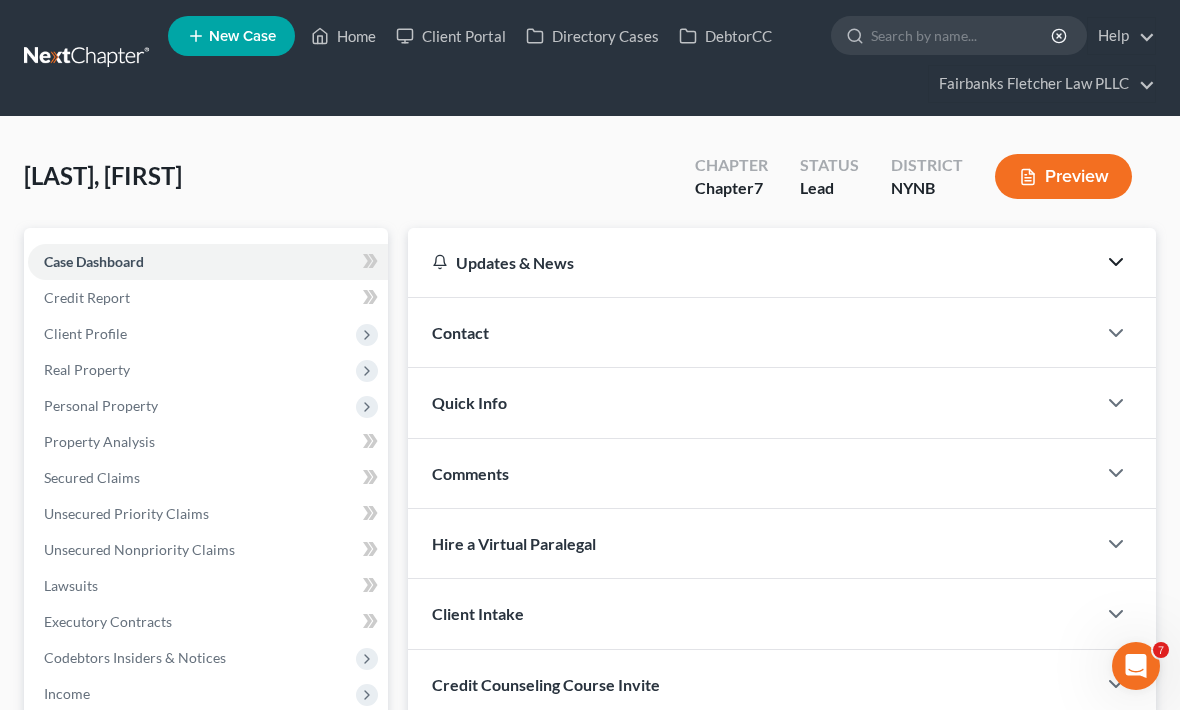 click on "Preview" at bounding box center [1063, 176] 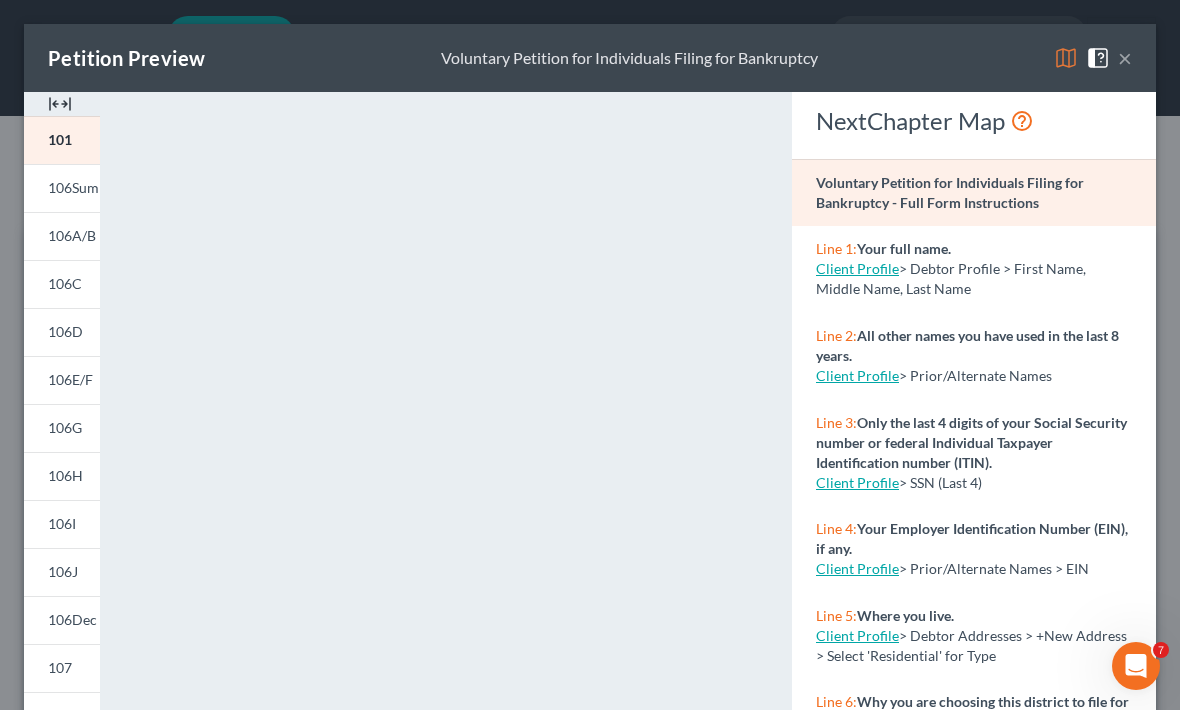 scroll, scrollTop: 0, scrollLeft: 0, axis: both 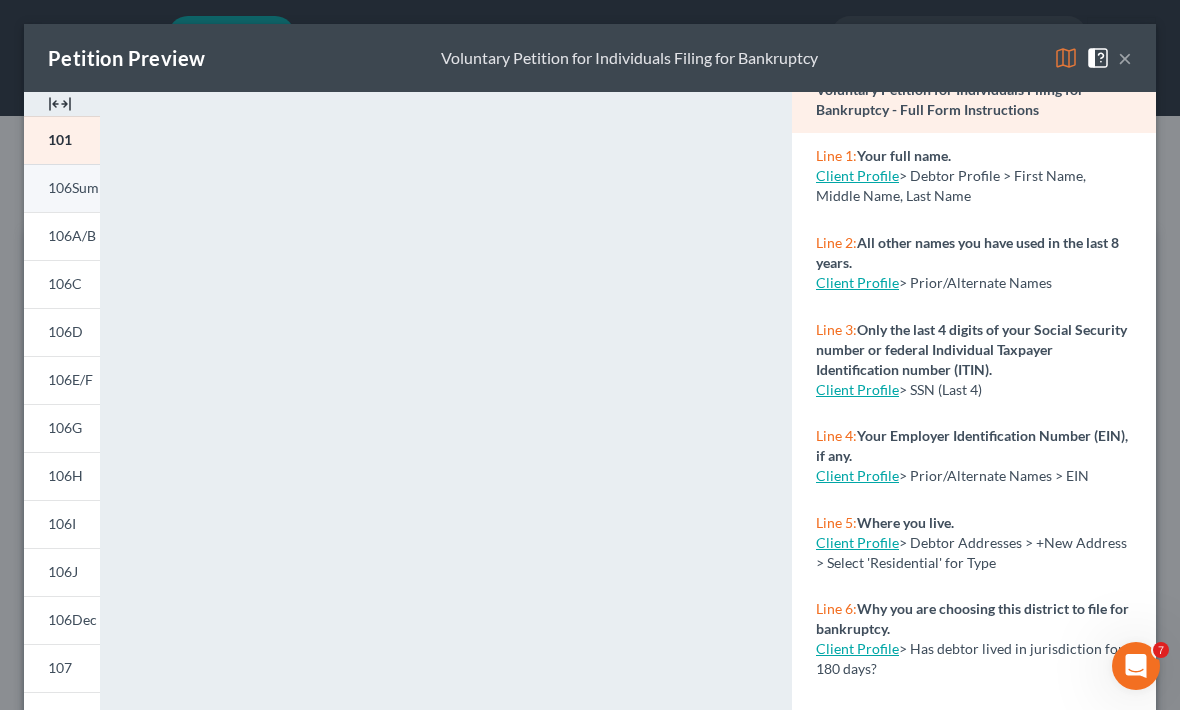 click on "106Sum" at bounding box center [73, 187] 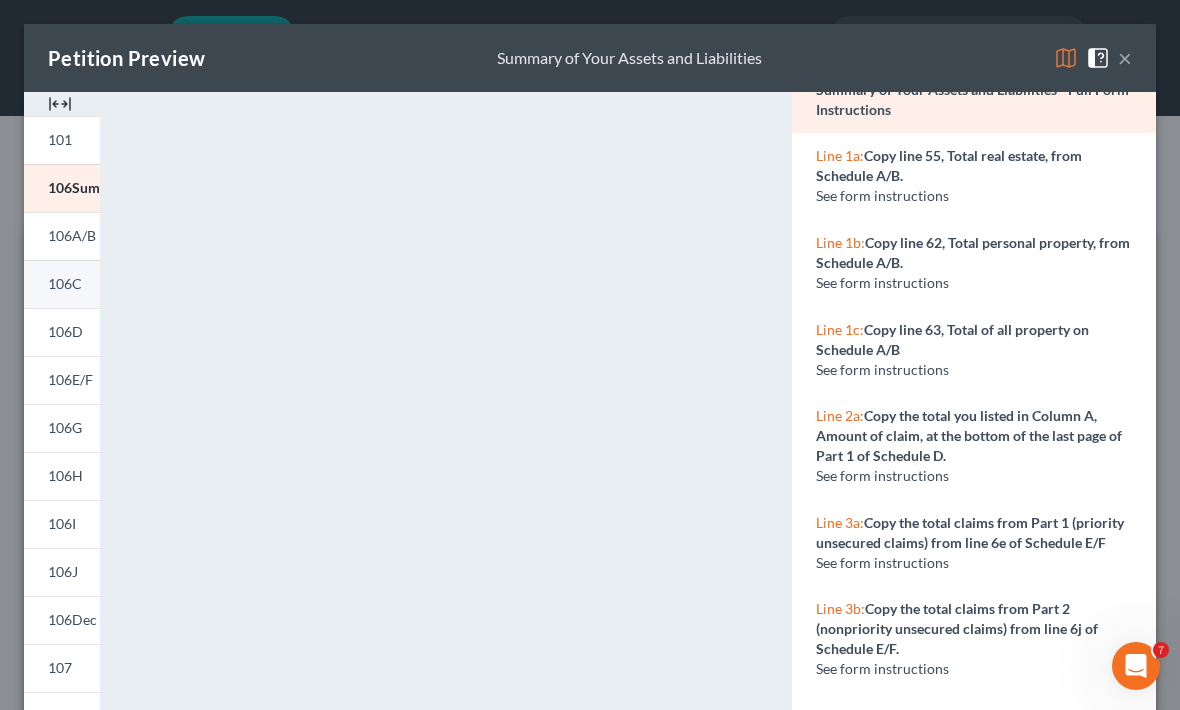click on "106C" at bounding box center [65, 283] 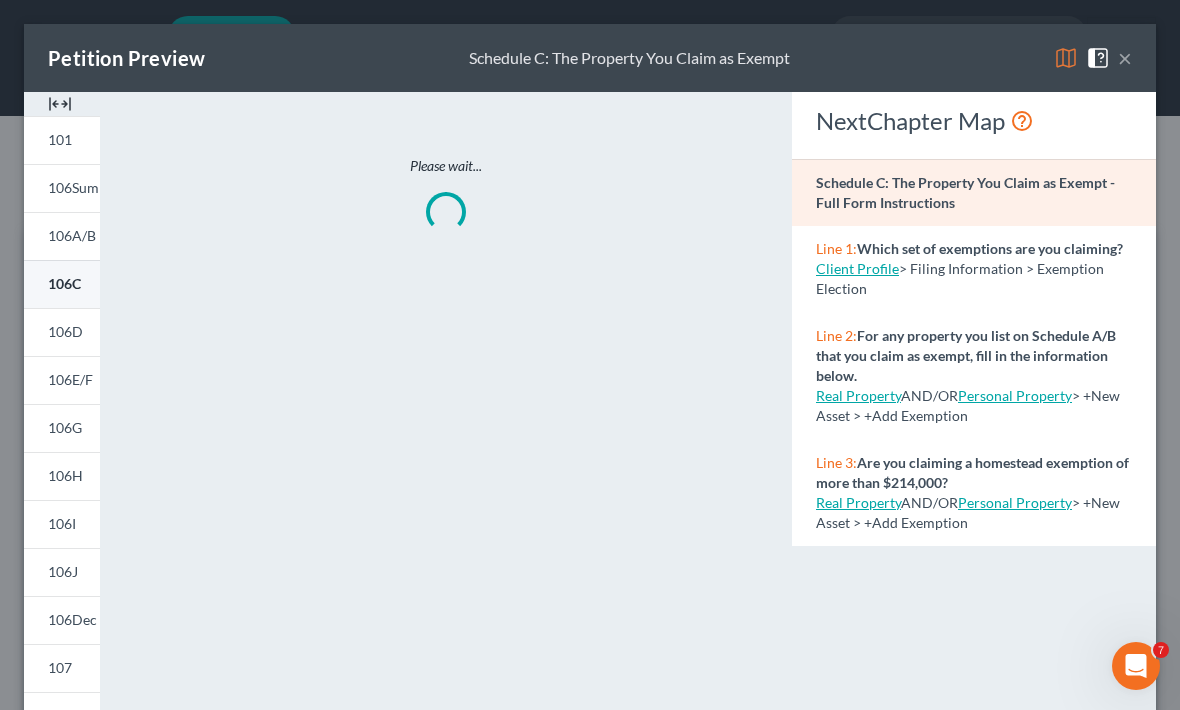 scroll, scrollTop: 0, scrollLeft: 0, axis: both 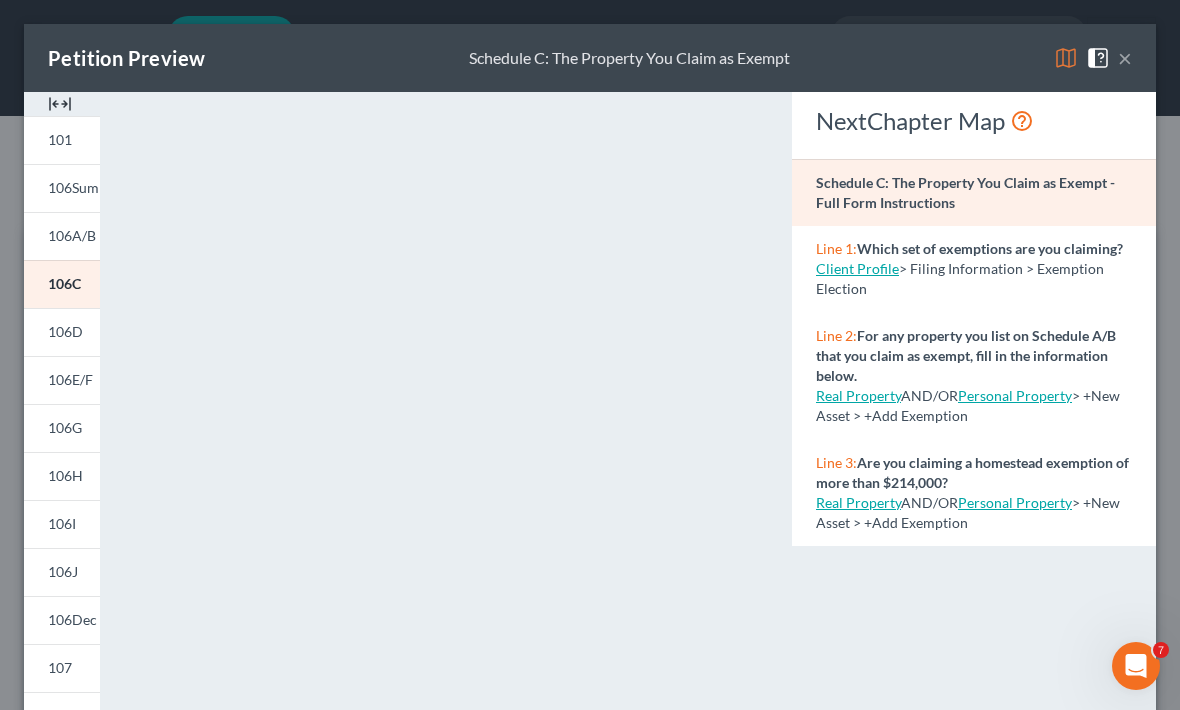 click on "×" at bounding box center (1125, 58) 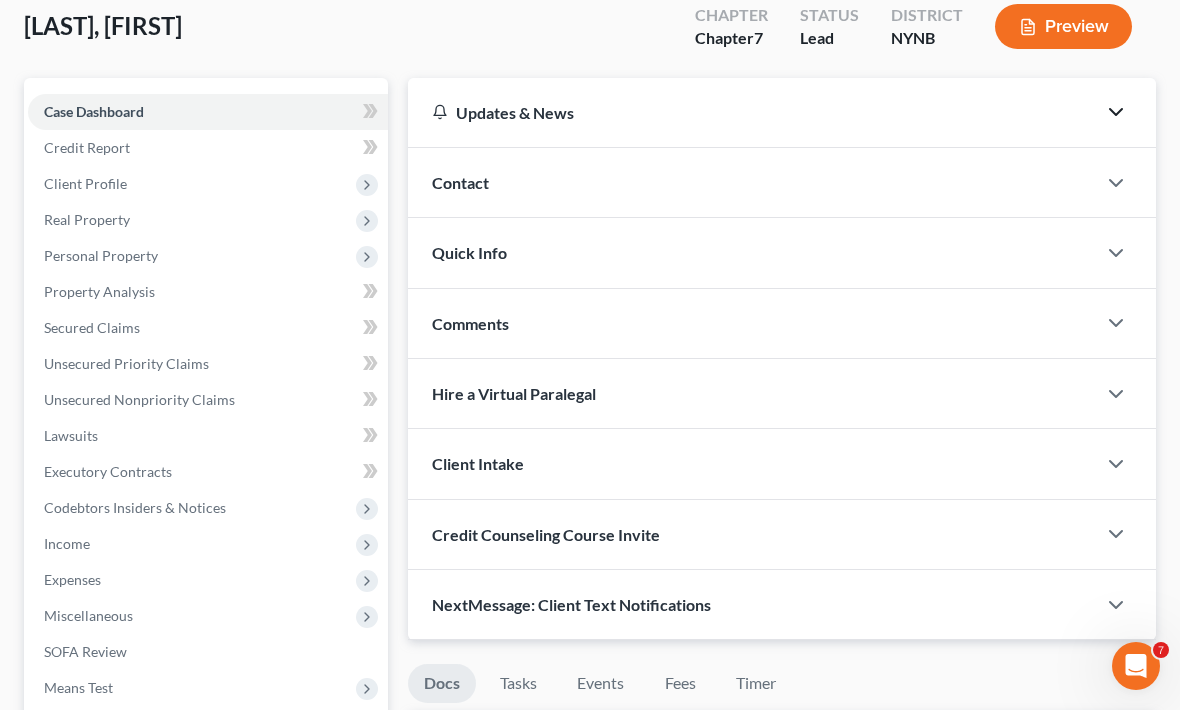 scroll, scrollTop: 151, scrollLeft: 0, axis: vertical 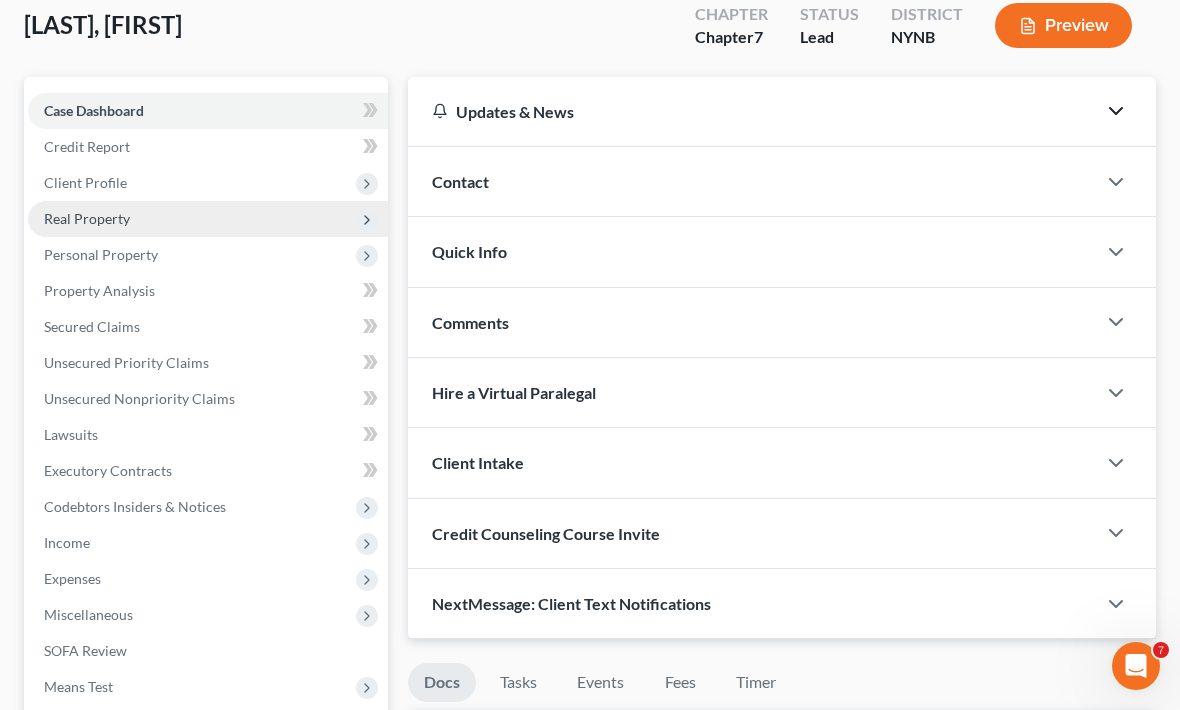 click on "Real Property" at bounding box center [208, 219] 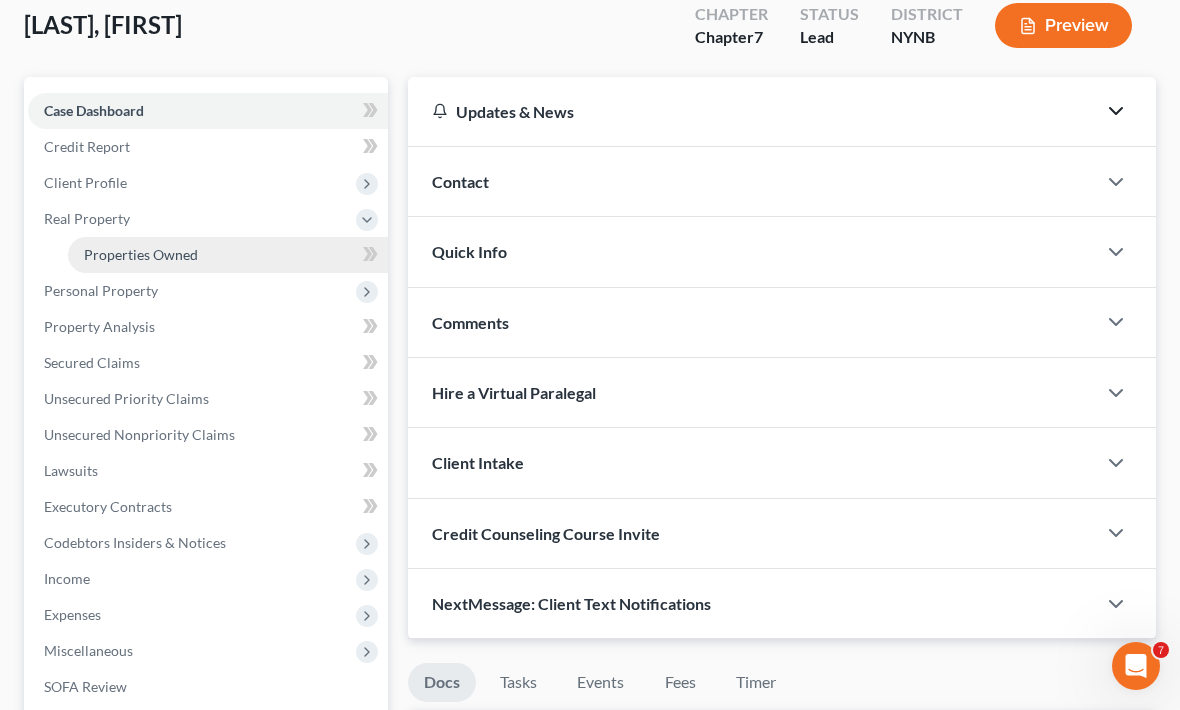 click on "Properties Owned" at bounding box center [228, 255] 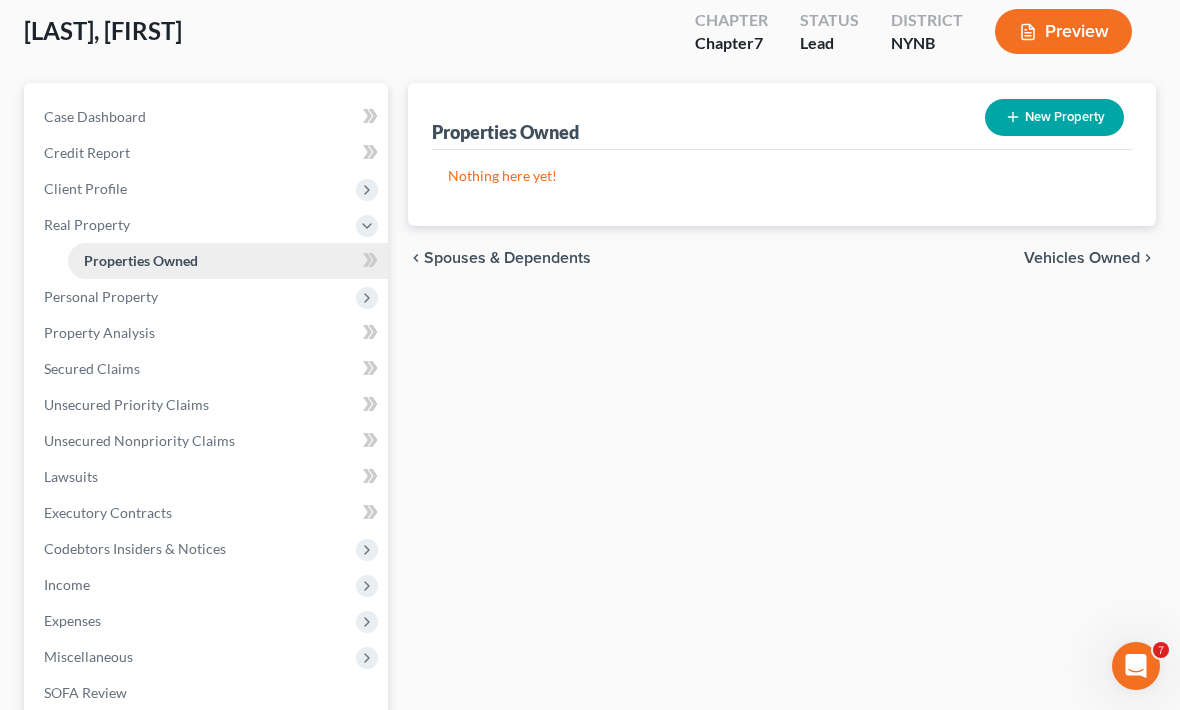 scroll, scrollTop: 142, scrollLeft: 0, axis: vertical 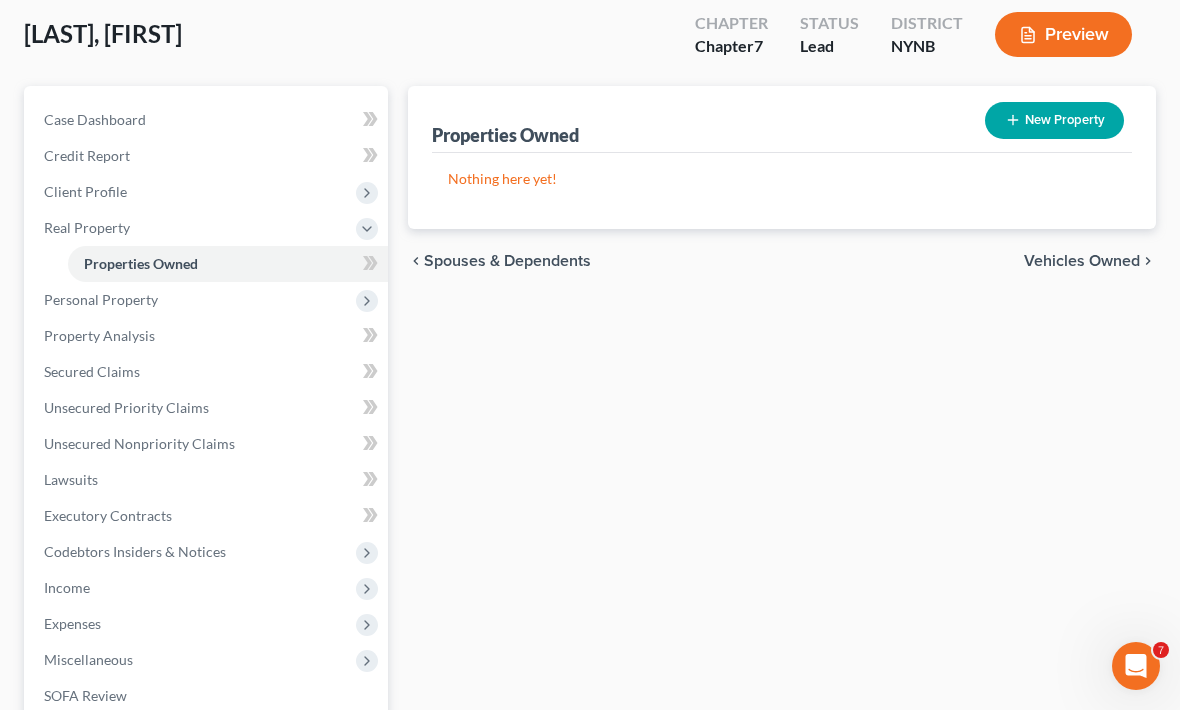 click on "New Property" at bounding box center [1054, 120] 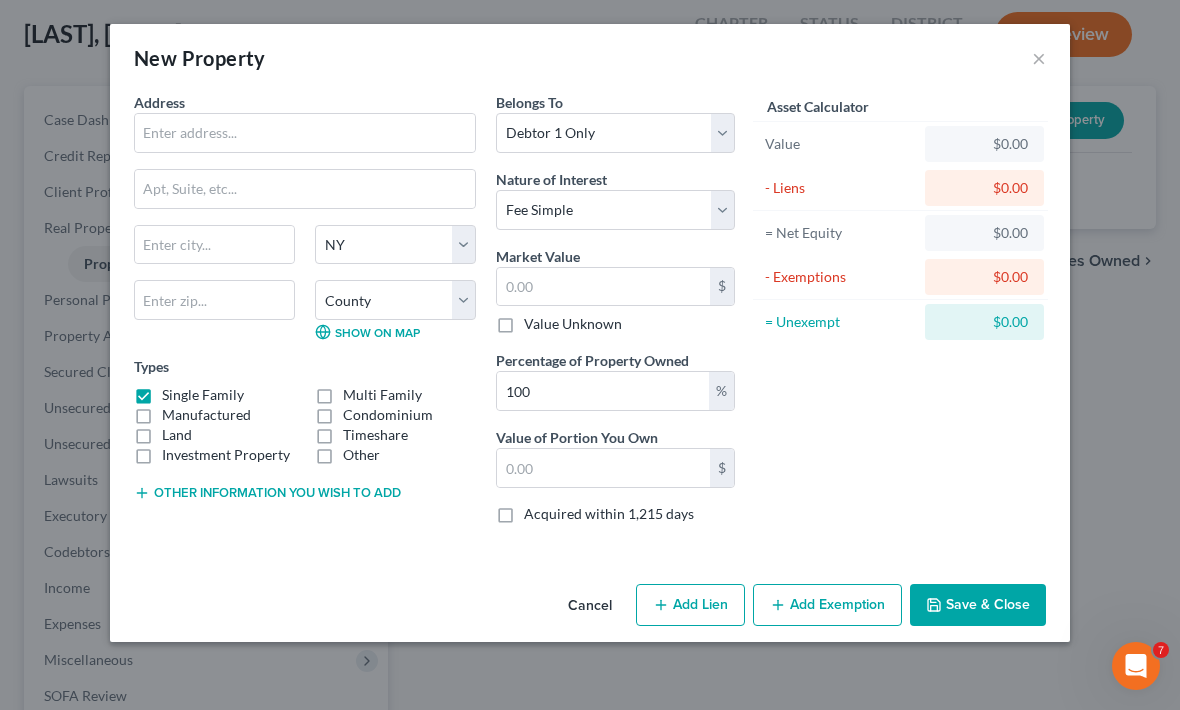 click on "New Property ×
Address
*
State [STATE] [COUNTY] County Albany County Allegany County Bronx County Broome County Cattaraugus County Cayuga County Chautauqua County Chemung County Chenango County Clinton County Columbia County Cortland County Delaware County Dutchess County Erie County Essex County Franklin County Fulton County Genesee County Greene County Hamilton County Herkimer County Jefferson County Kings County Lewis County Livingston County Madison County Monroe County Montgomery County Nassau County New York County Niagara County Oneida County Onondaga County Ontario County Orange County Orleans County Oswego County Otsego County Putnam County Queens County Rensselaer County Richmond County Rockland County Saratoga County Schenectady County Schoharie County Schuyler County Seneca County St. Lawrence County Steuben County Suffolk County Land" at bounding box center (590, 355) 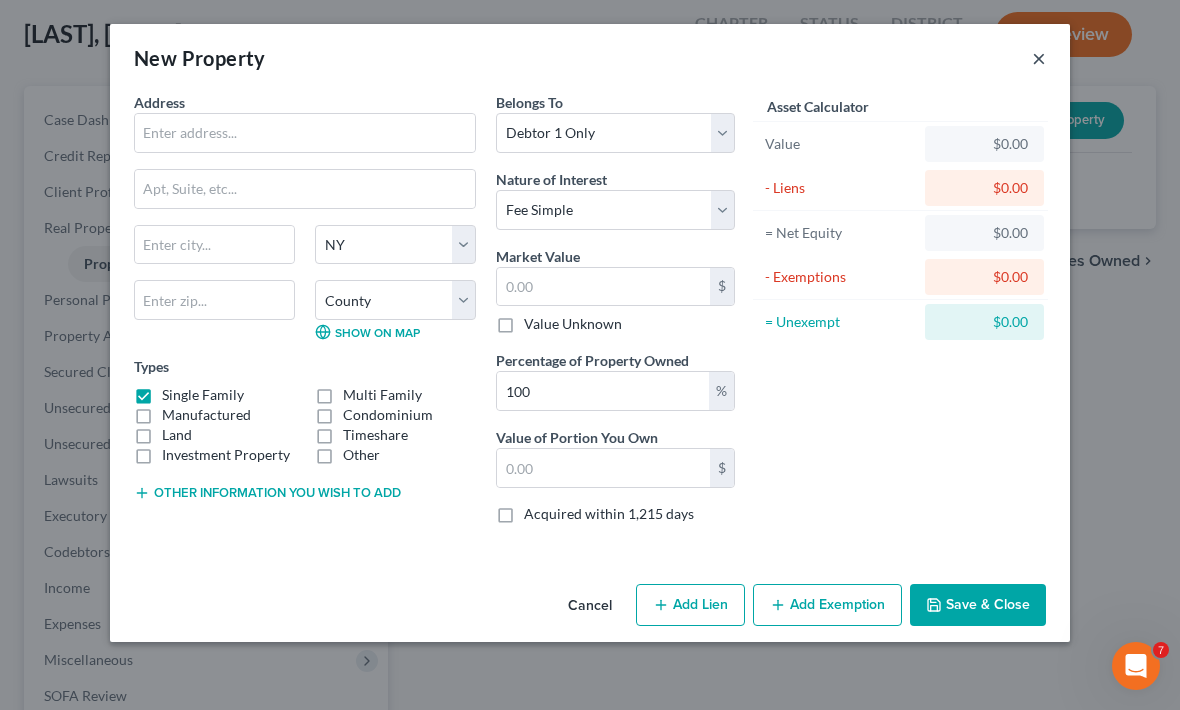 click on "×" at bounding box center [1039, 58] 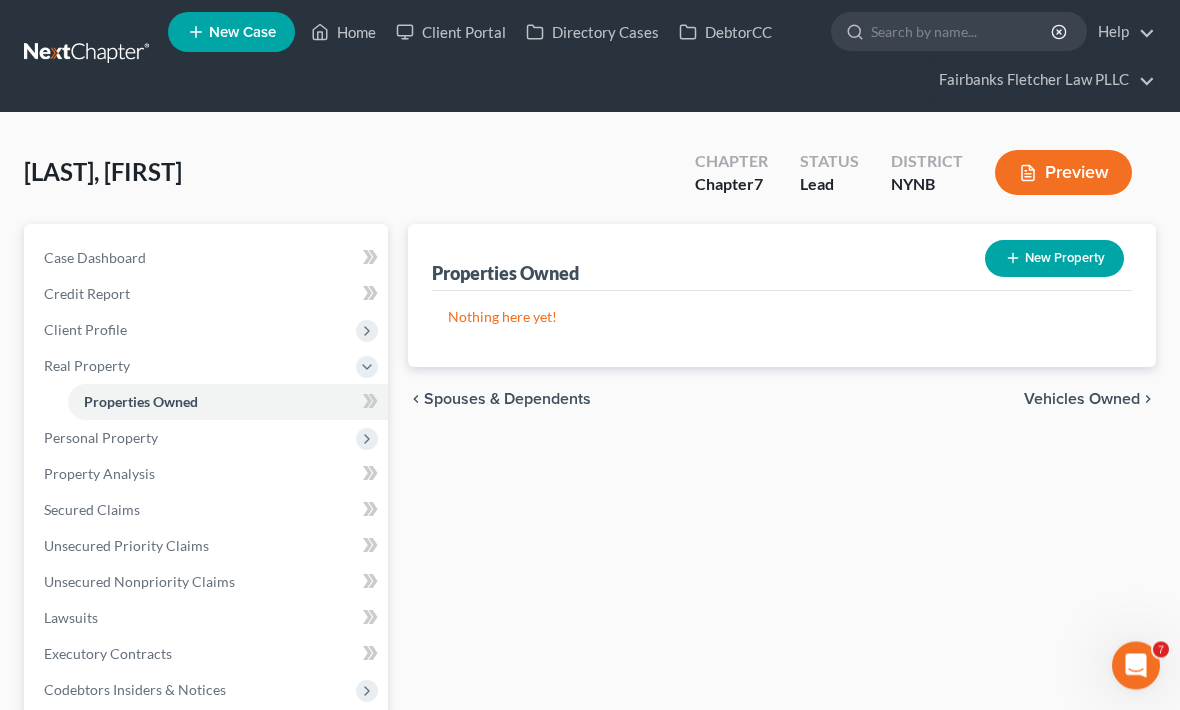 scroll, scrollTop: 0, scrollLeft: 0, axis: both 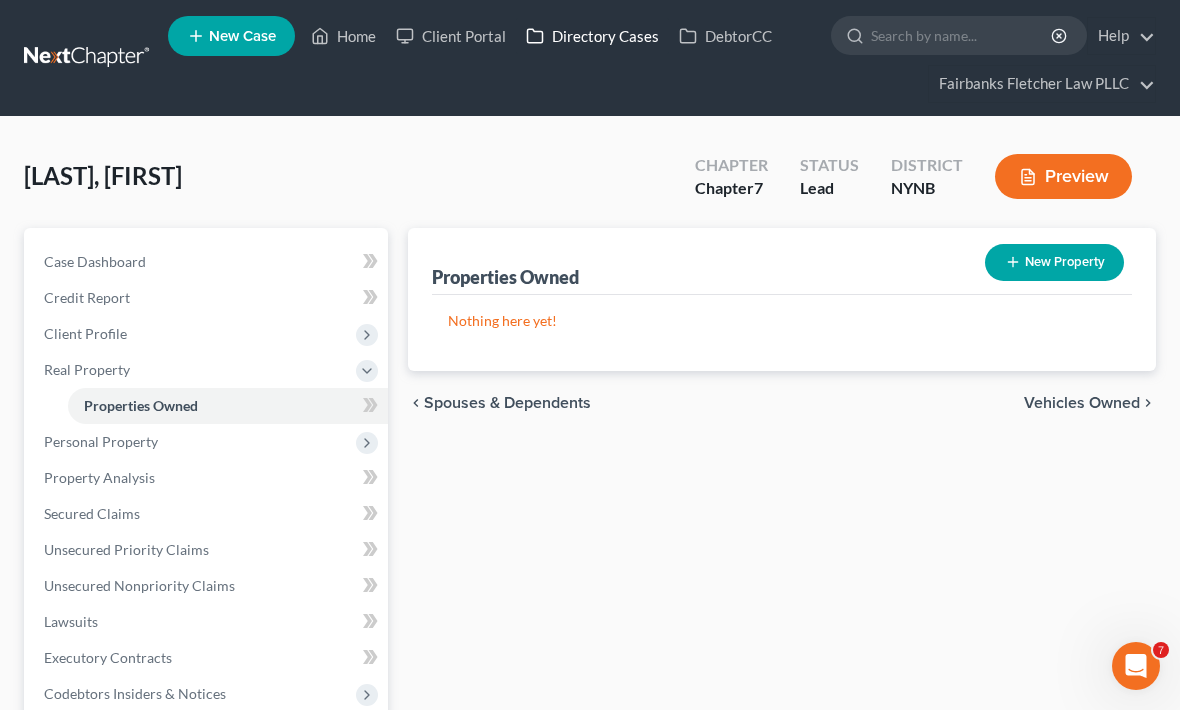 click on "Directory Cases" at bounding box center [592, 36] 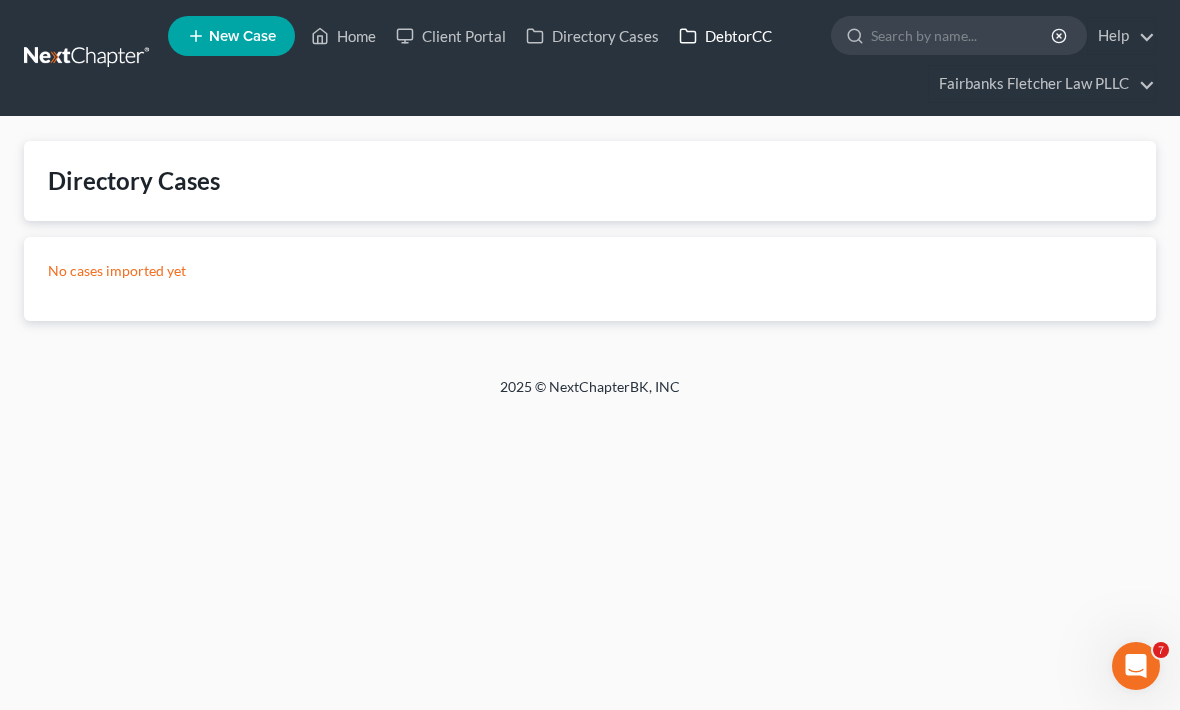 click on "DebtorCC" at bounding box center (725, 36) 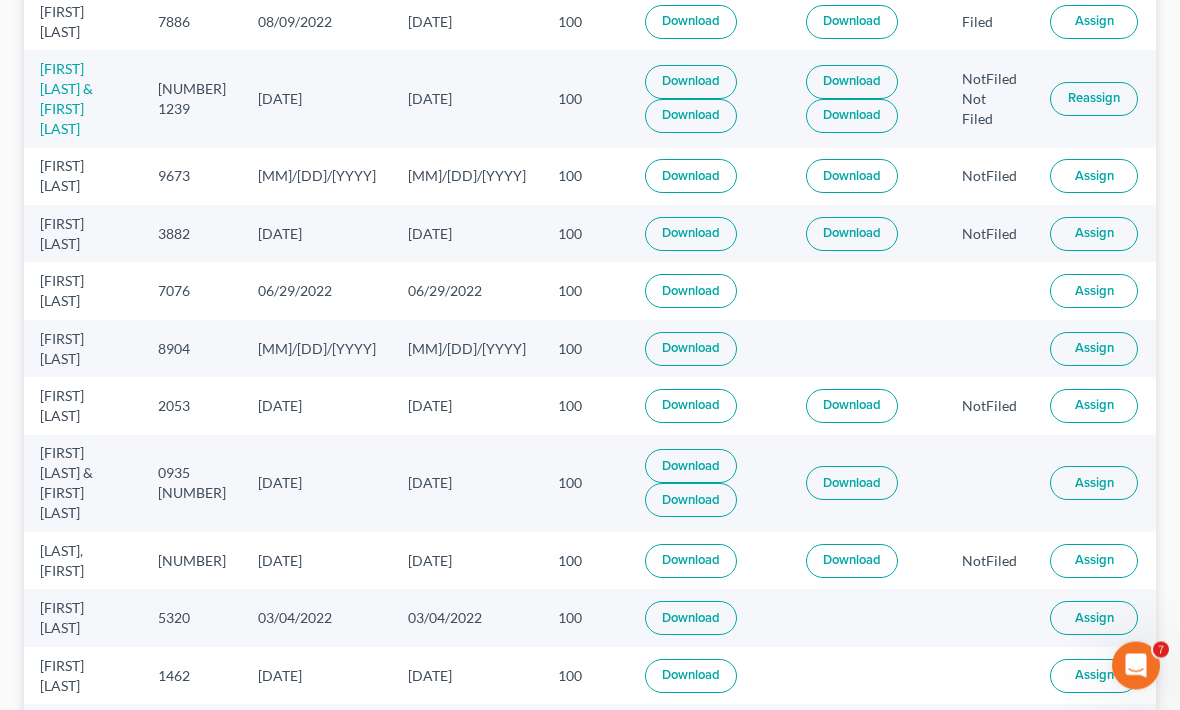 scroll, scrollTop: 575, scrollLeft: 0, axis: vertical 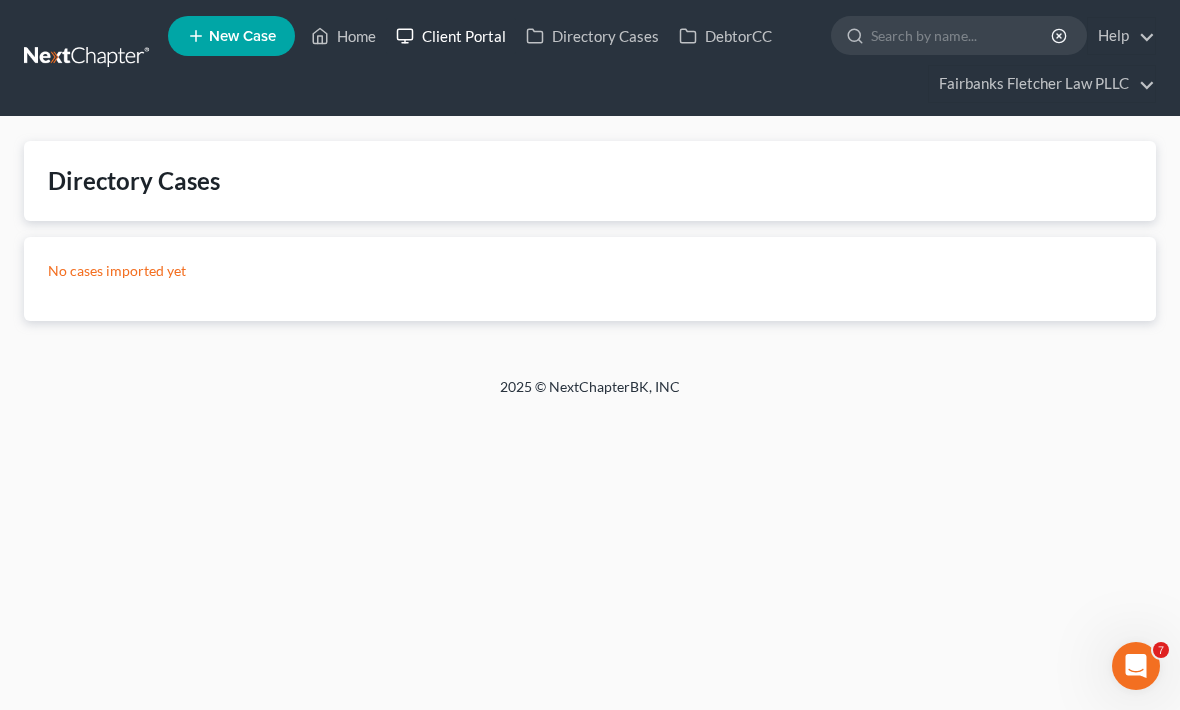 click on "Client Portal" at bounding box center (451, 36) 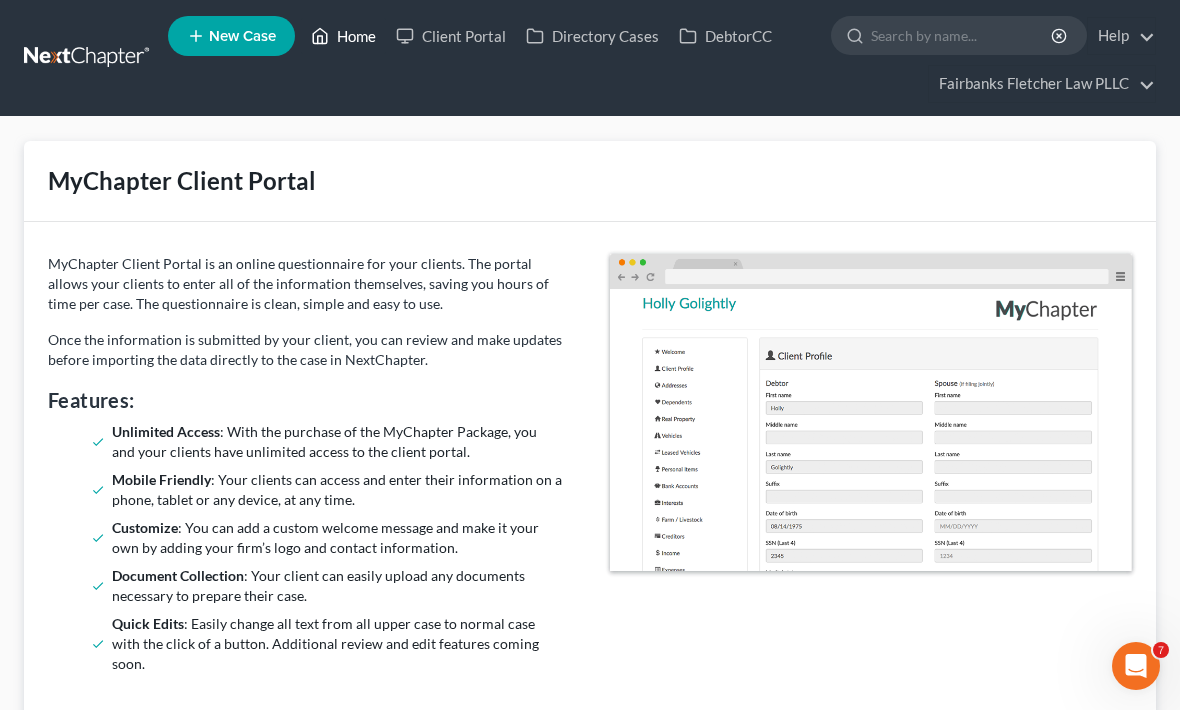 click on "Home" at bounding box center [343, 36] 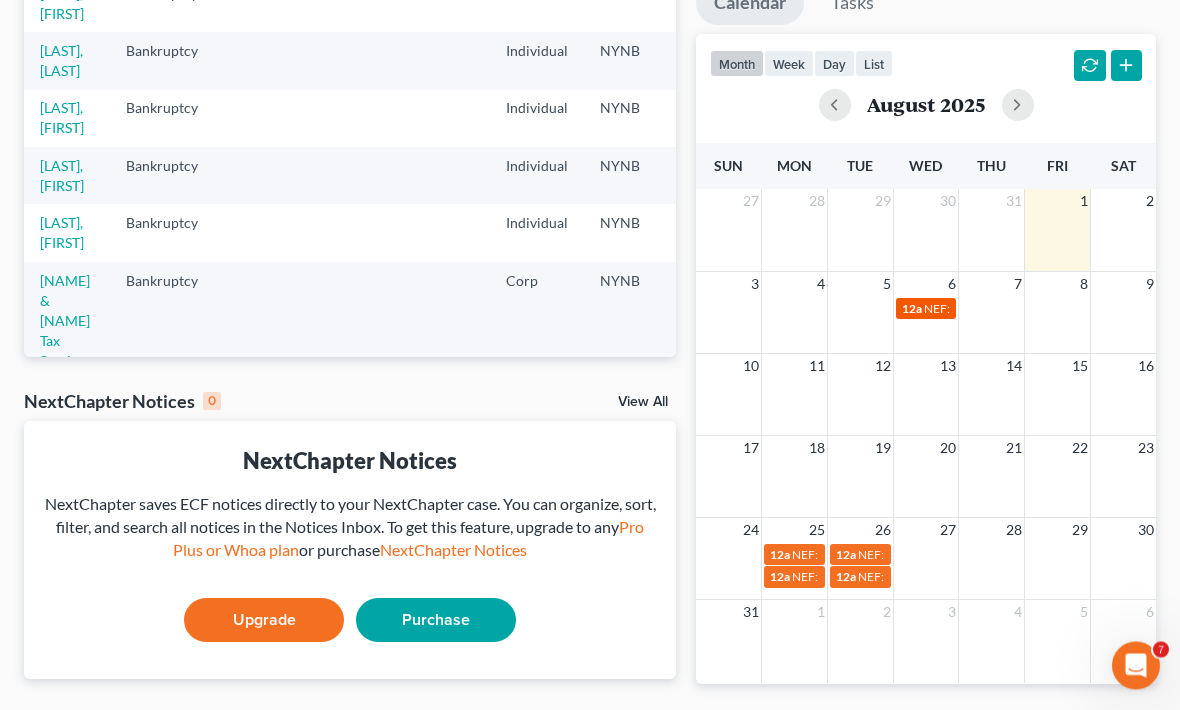 scroll, scrollTop: 302, scrollLeft: 0, axis: vertical 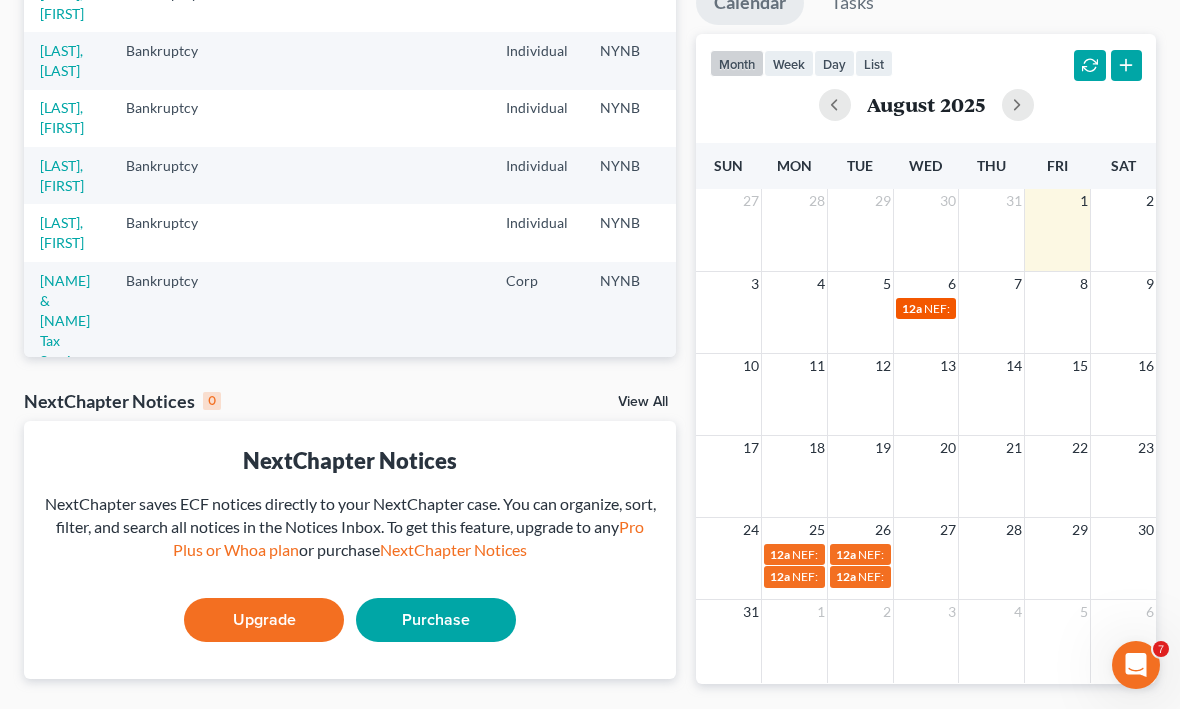 click on "12a" at bounding box center (912, 309) 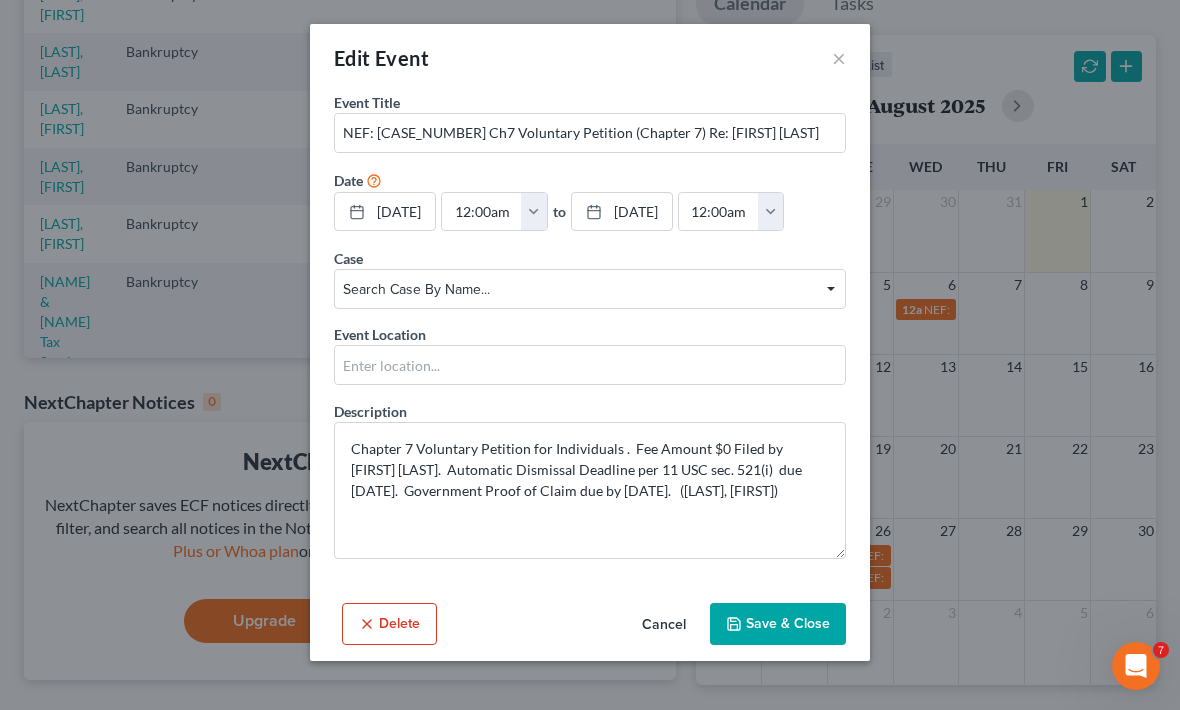 click on "Edit Event ×
Event Title
*
NEF: [CASE_NUMBER] Ch7 Voluntary Petition (Chapter 7) Re: [FIRST] [LAST] Date
[DATE]
close
Date
[DATE]
Time
12:00 AM
chevron_left
August 2025
chevron_right
Su M Tu W Th F Sa
27 28 29 30 31 1 2
3 4 5 6 7 8 9
10 11 12 13 14 15 16
17 18 19 20 21 22 23
24 25 26 27 28 29 30
31 1 2 3 4 5 6
Clear
12:00am
12:00am
12:30am
1:00am
1:30am
2:00am
2:30am
3:00am
3:30am
4:00am
4:30am
5:00am
5:30am
6:00am" at bounding box center (590, 355) 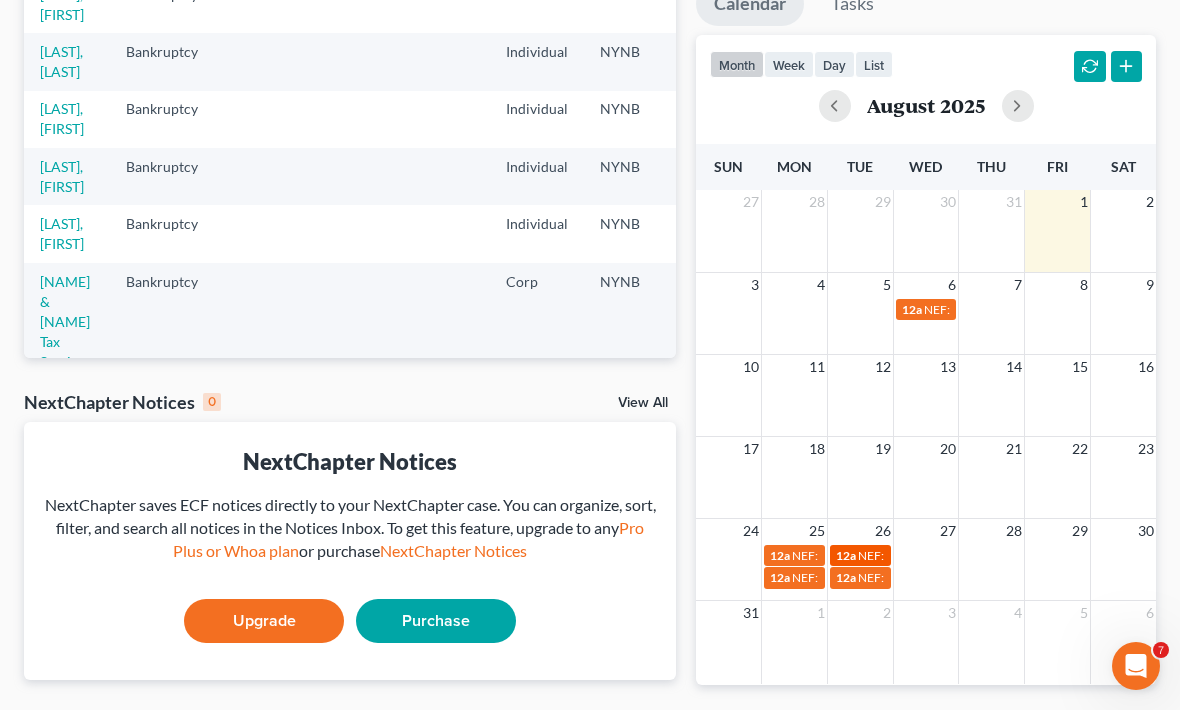 click on "NEF: [CASE_NUMBER] Ch13 Voluntary Petition (Chapter 13) Re: [FIRST] [LAST], Jr." at bounding box center [1075, 555] 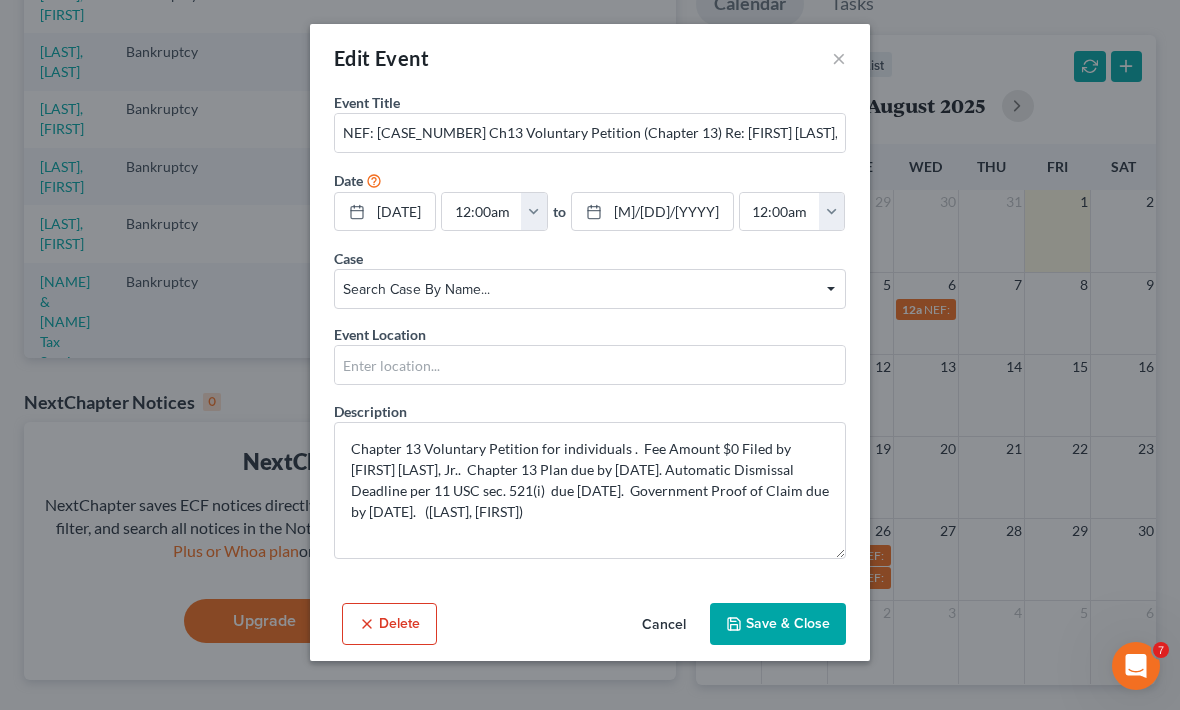 click on "Edit Event ×
Event Title
*
NEF: [CASE_NUMBER]-rel Ch13 Voluntary Petition (Chapter 13) Re: [FIRST] [LAST], Jr. Date
[DATE]
close
Date
[DATE]
Time
12:00 AM
chevron_left
August 2025
chevron_right
Su M Tu W Th F Sa
27 28 29 30 31 1 2
3 4 5 6 7 8 9
10 11 12 13 14 15 16
17 18 19 20 21 22 23
24 25 26 27 28 29 30
31 1 2 3 4 5 6
Clear
12:00am
12:00am
12:30am
1:00am
1:30am
2:00am
2:30am
3:00am
3:30am
4:00am
4:30am
5:00am
5:30am
6:00am" at bounding box center [590, 355] 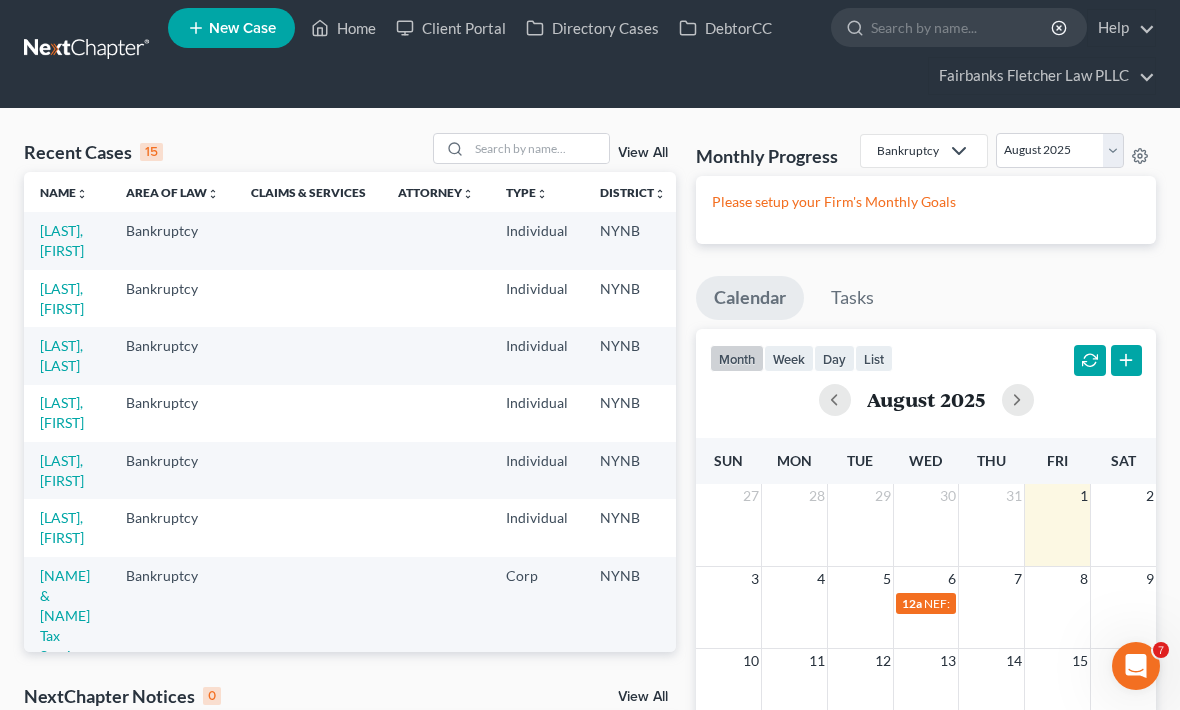 scroll, scrollTop: 0, scrollLeft: 0, axis: both 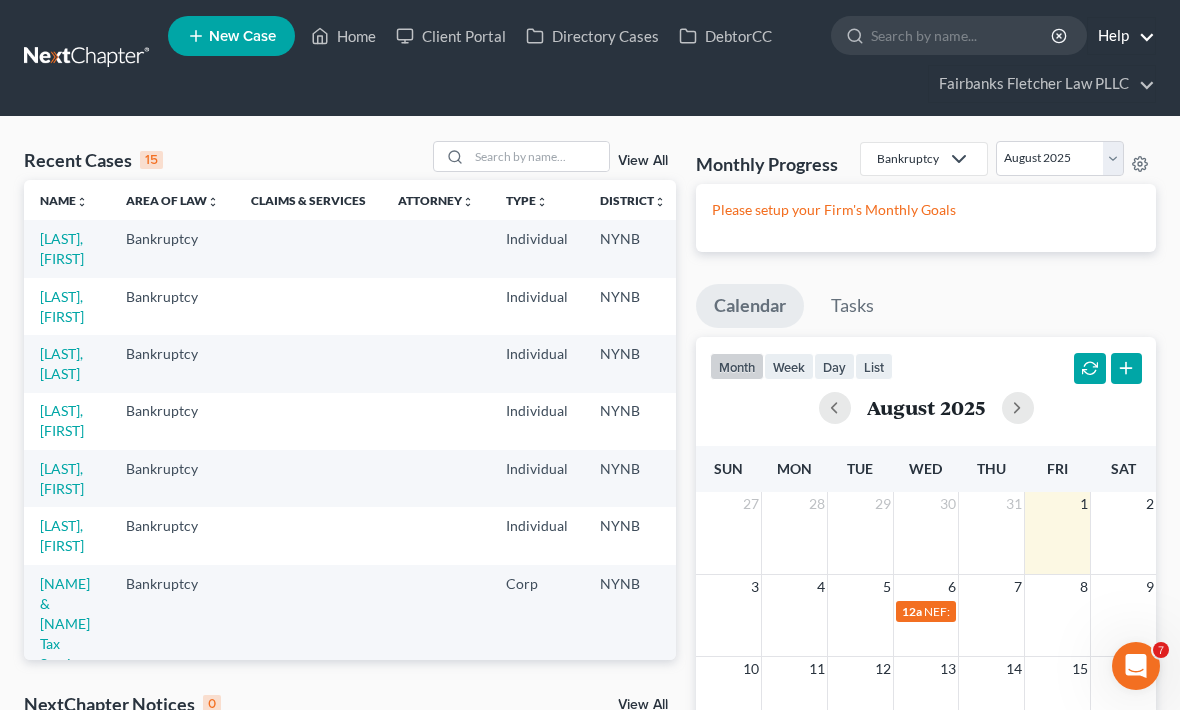 click on "Help" at bounding box center (1121, 36) 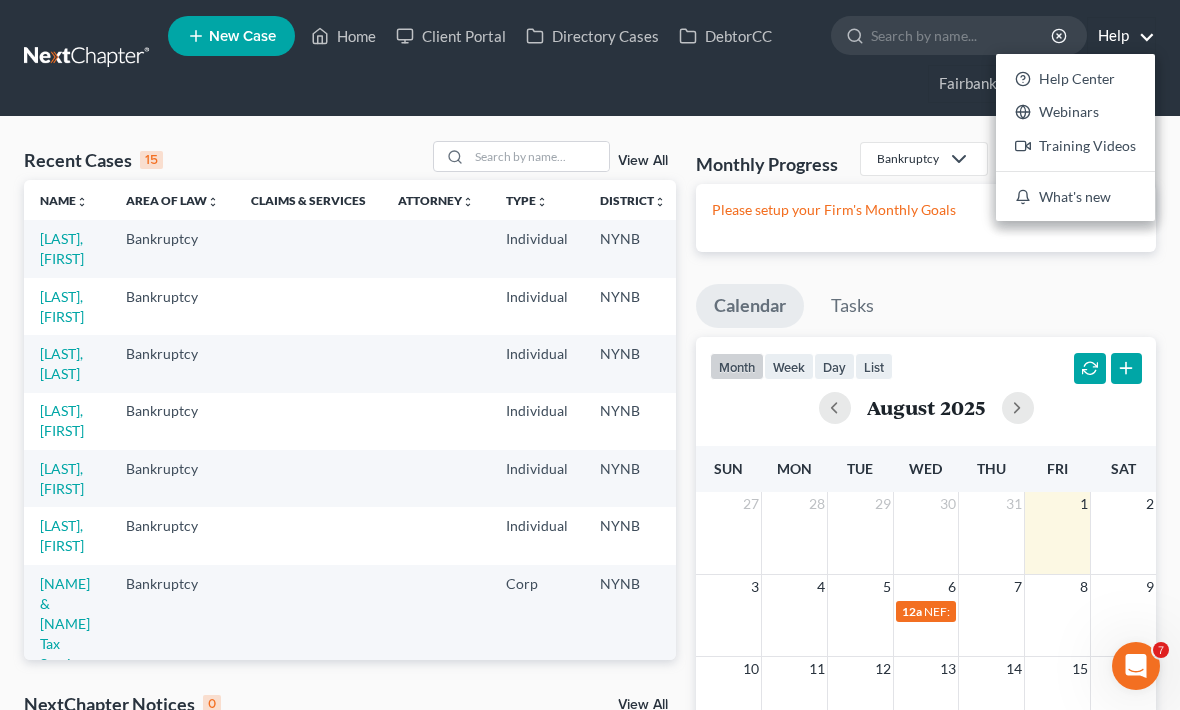 click on "Calendar
Tasks" at bounding box center (926, 310) 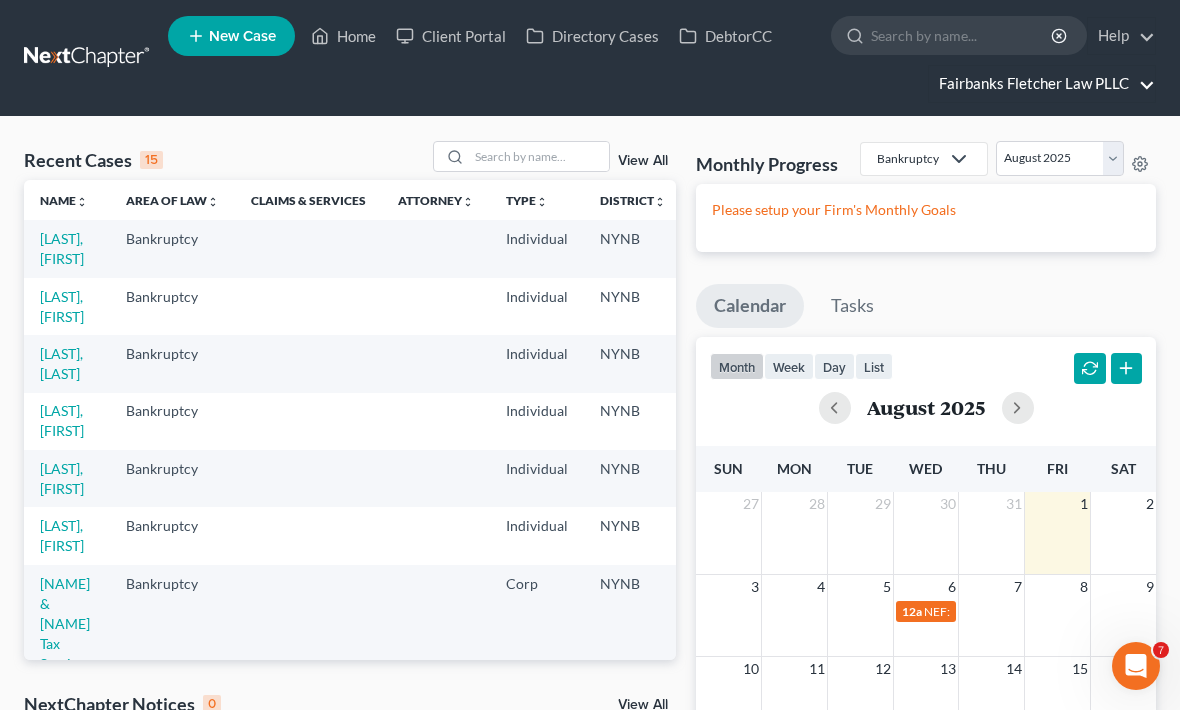 click on "Fairbanks Fletcher Law PLLC" at bounding box center [1042, 84] 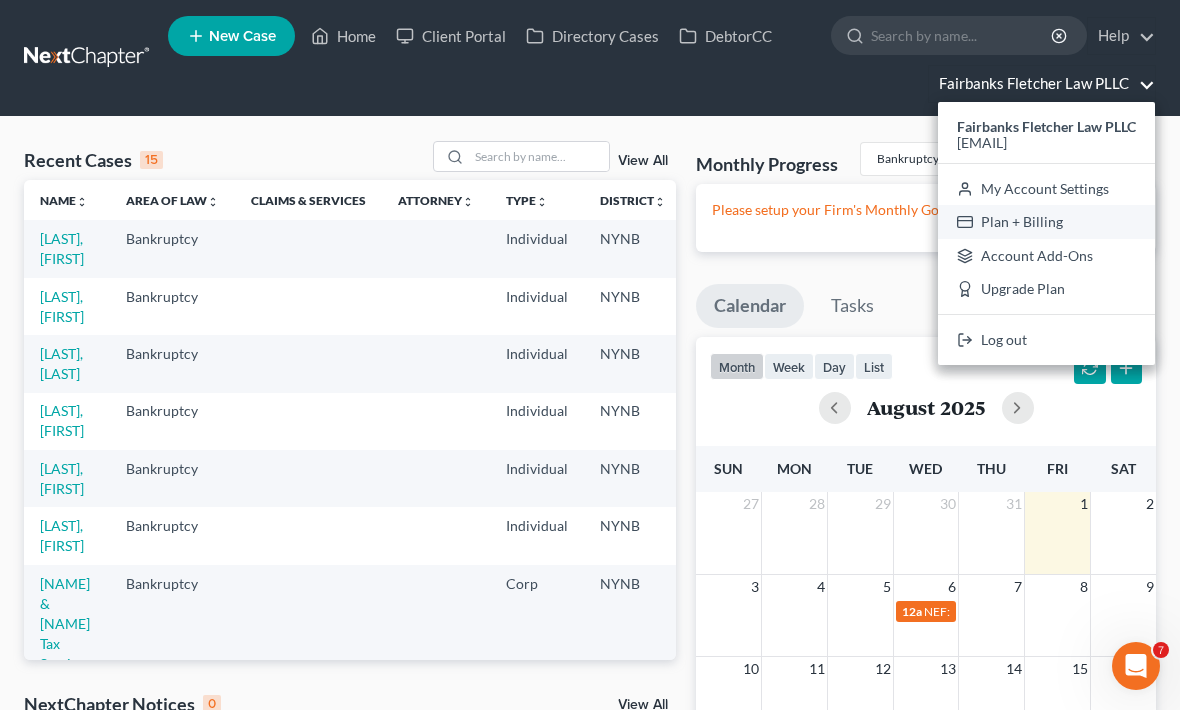 click on "Plan + Billing" at bounding box center (1046, 222) 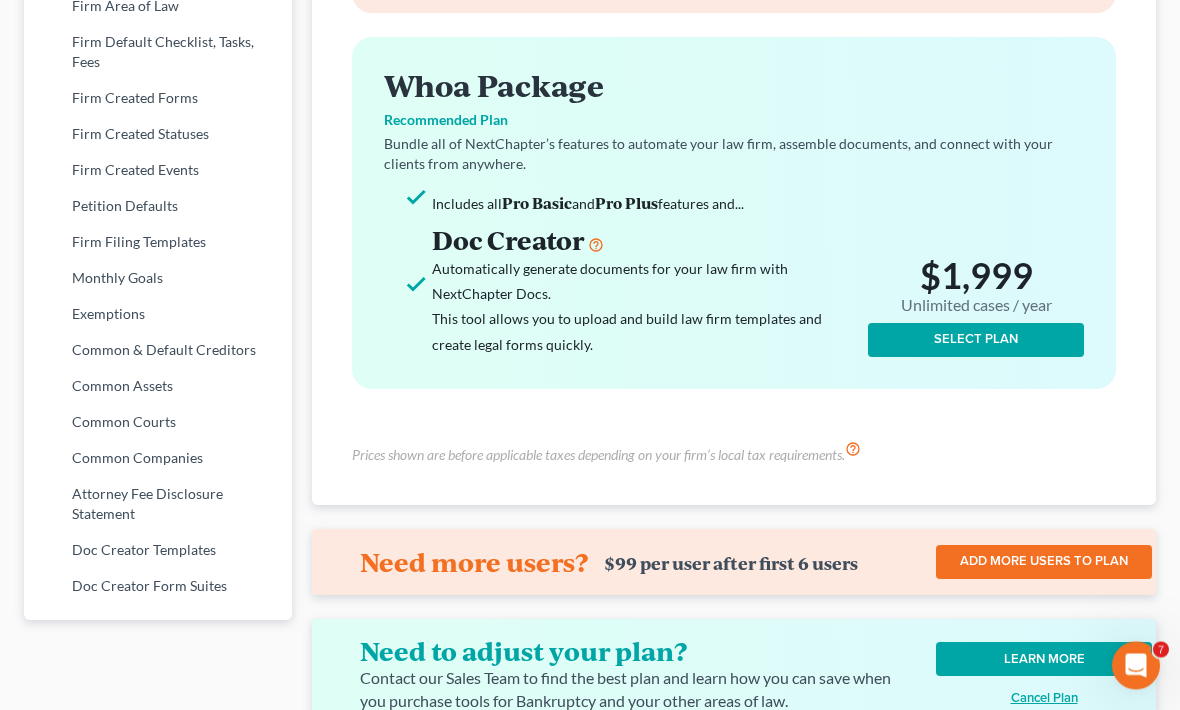 scroll, scrollTop: 958, scrollLeft: 0, axis: vertical 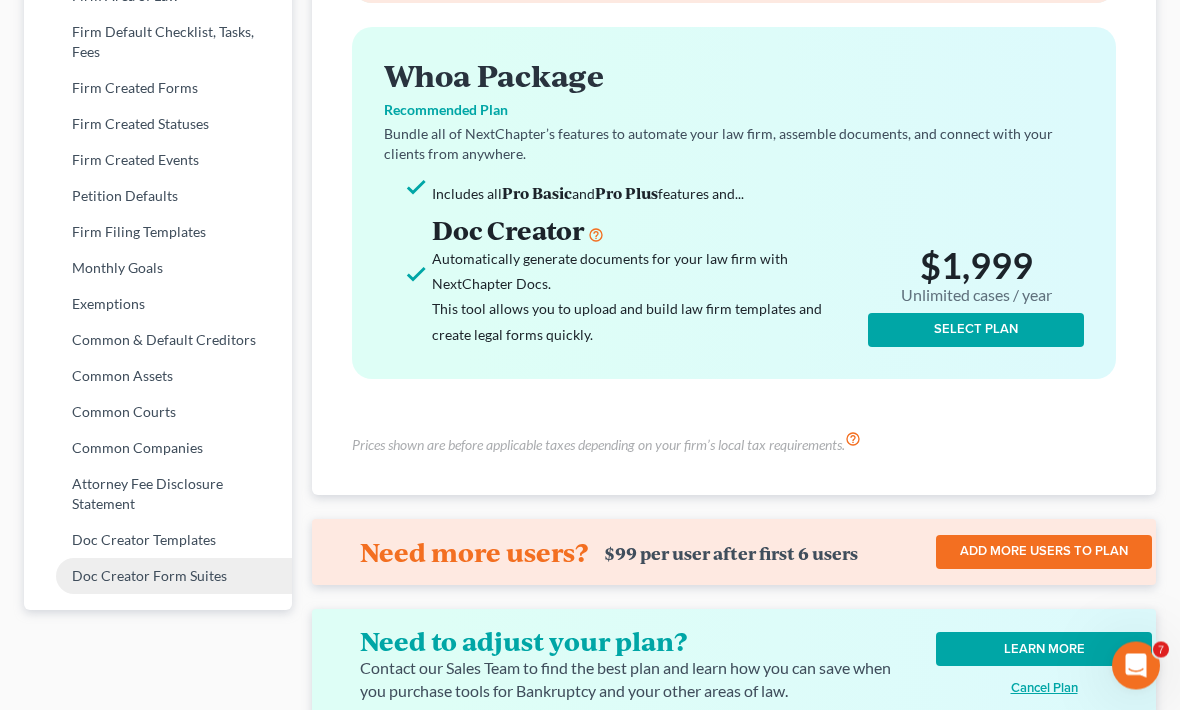 click on "Doc Creator Form Suites" at bounding box center (158, 577) 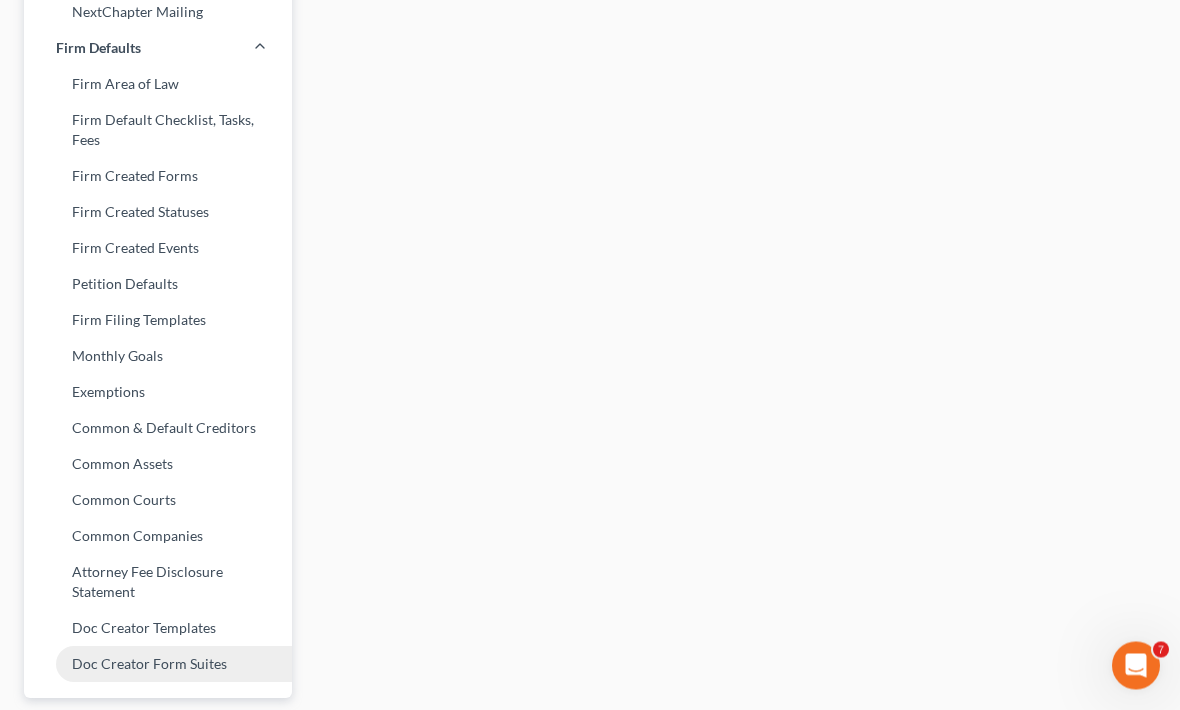 scroll, scrollTop: 877, scrollLeft: 0, axis: vertical 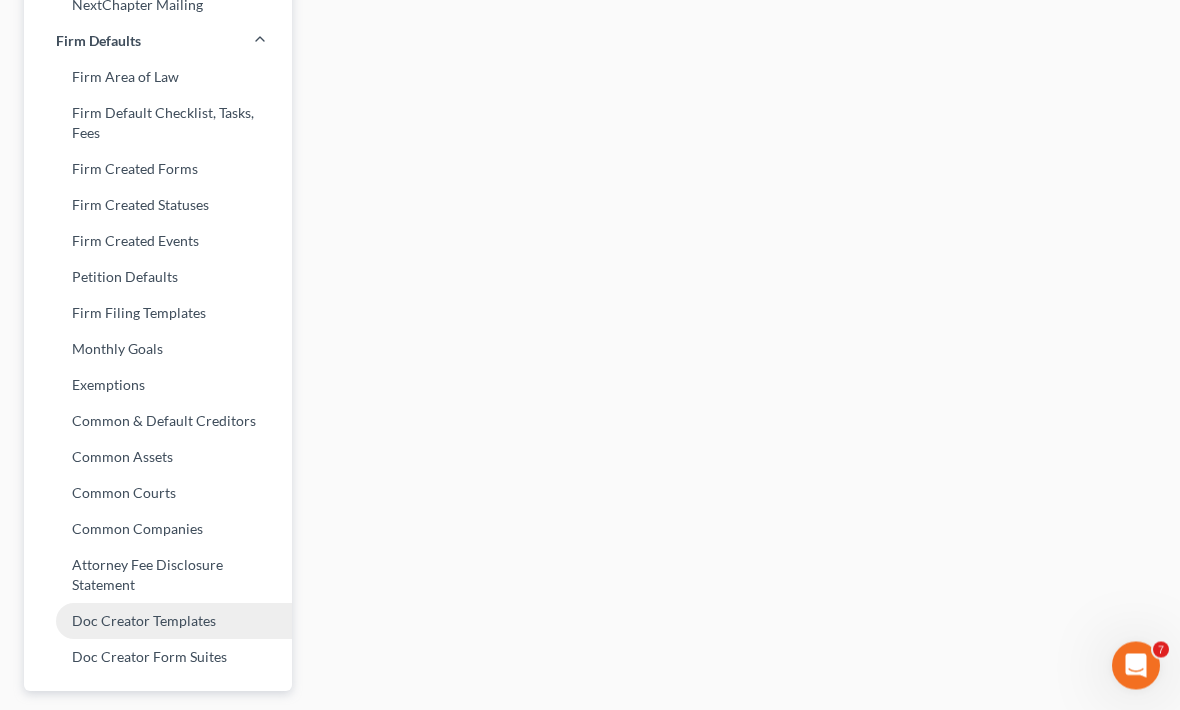 click on "Doc Creator Templates" at bounding box center [158, 622] 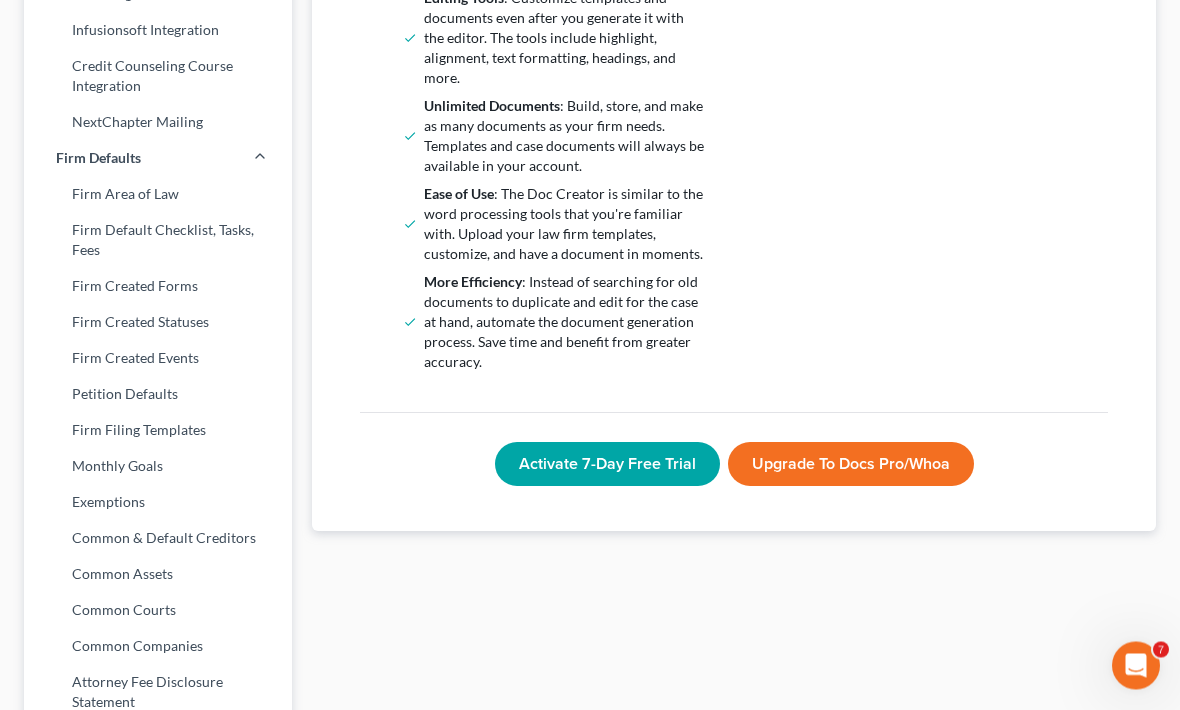 scroll, scrollTop: 766, scrollLeft: 0, axis: vertical 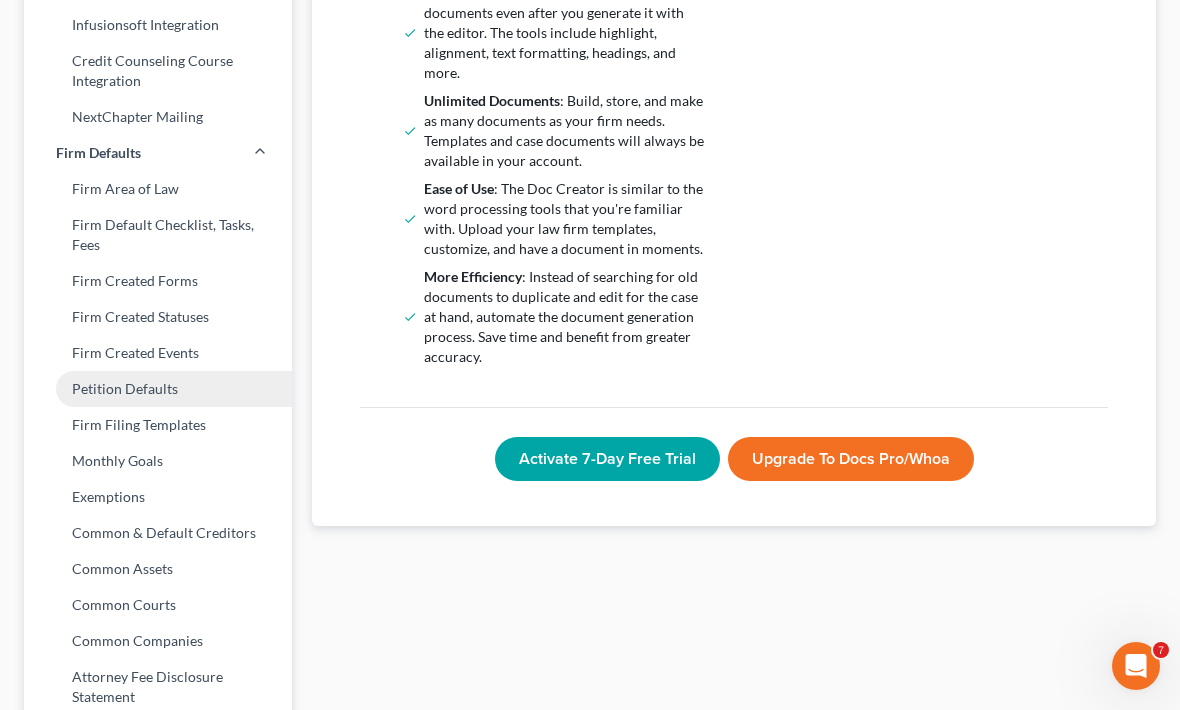click on "Petition Defaults" at bounding box center (158, 389) 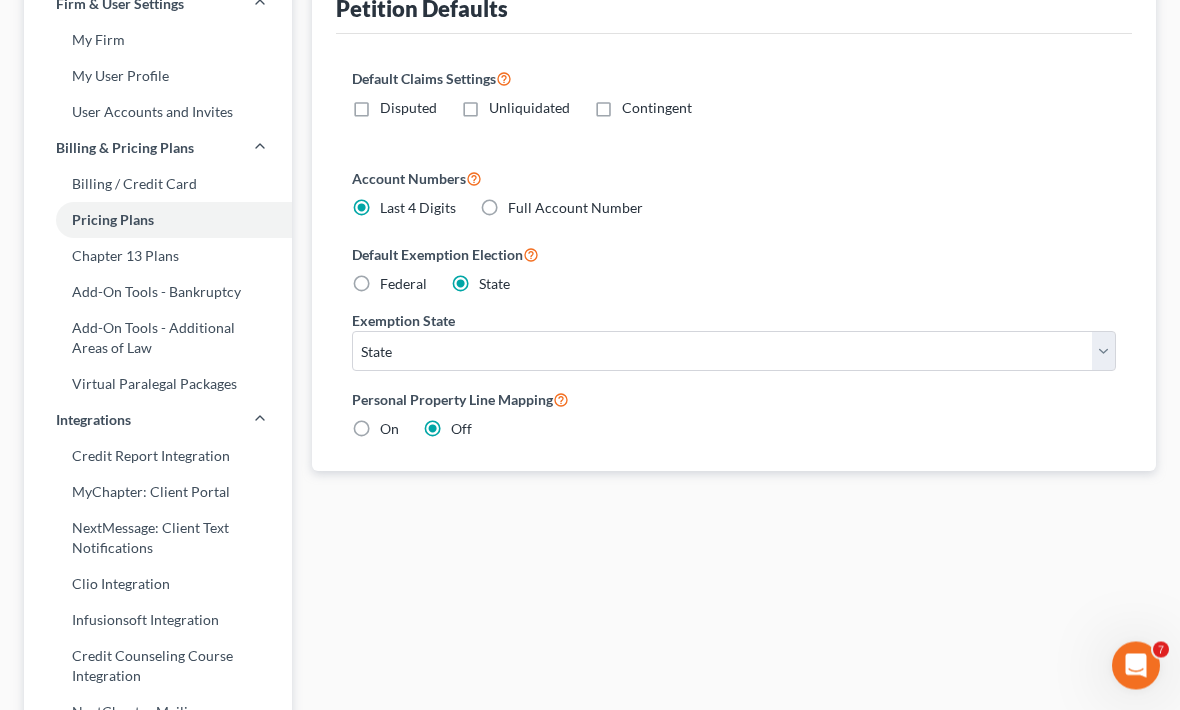 scroll, scrollTop: 172, scrollLeft: 0, axis: vertical 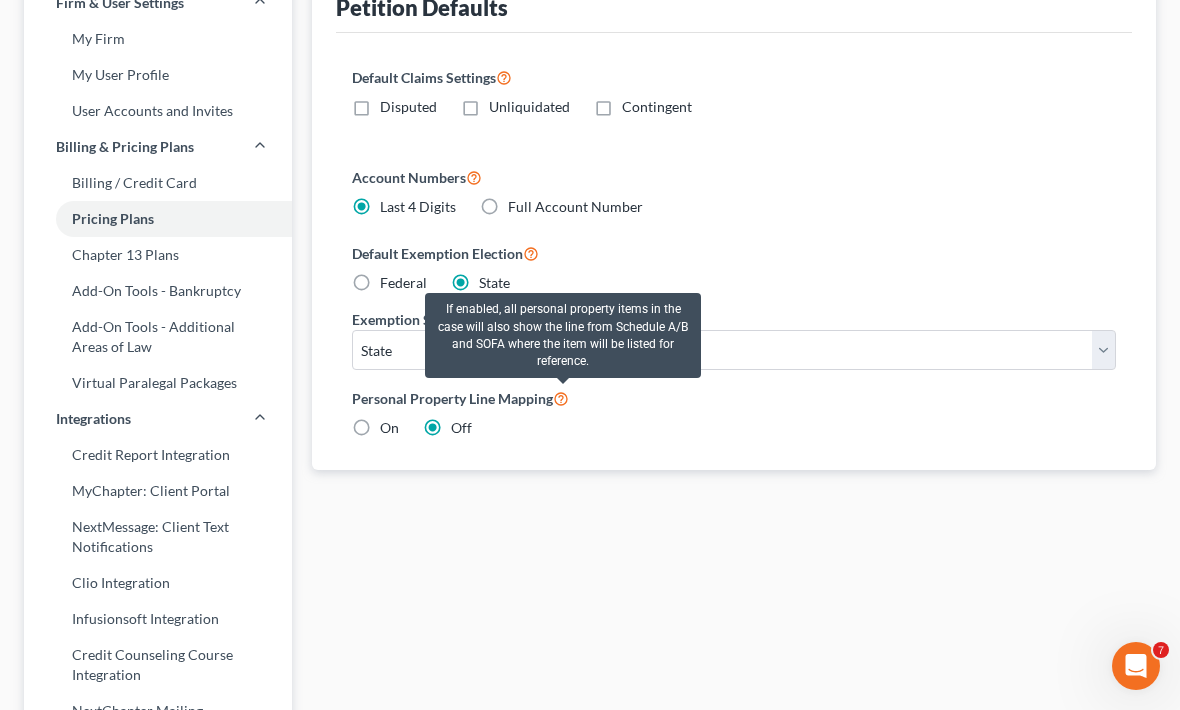 click at bounding box center (561, 397) 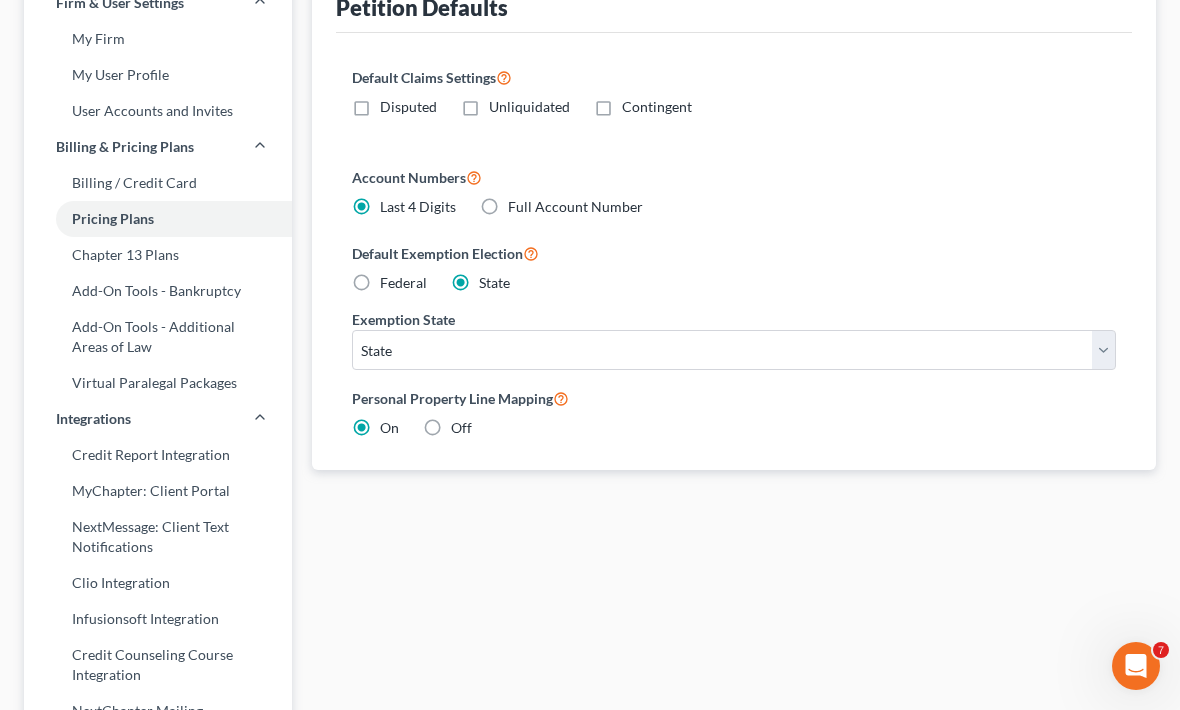 click on "On" at bounding box center (389, 428) 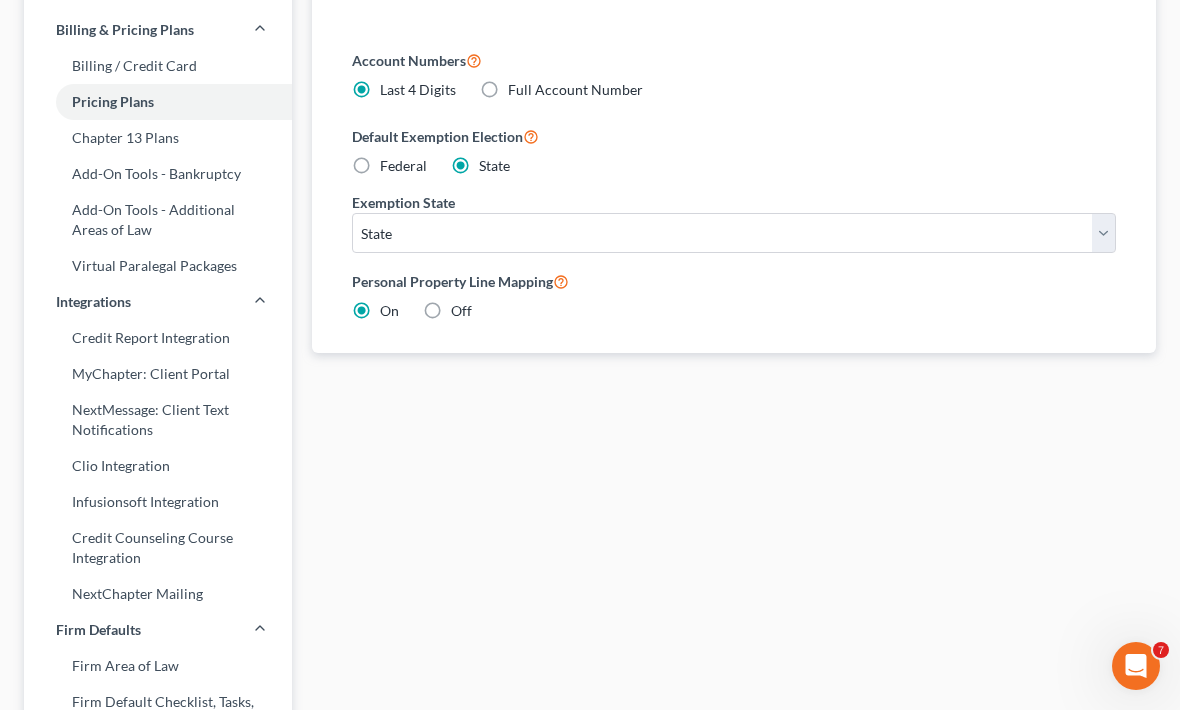 scroll, scrollTop: 363, scrollLeft: 0, axis: vertical 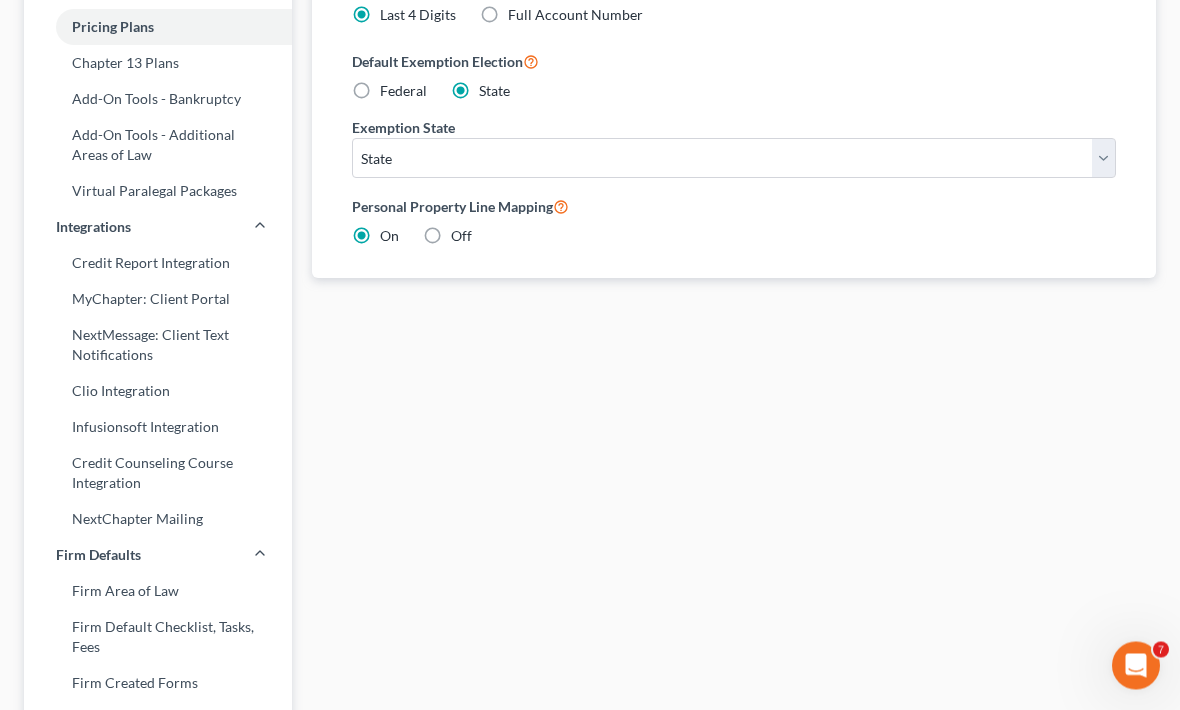 click on "Off" at bounding box center [461, 237] 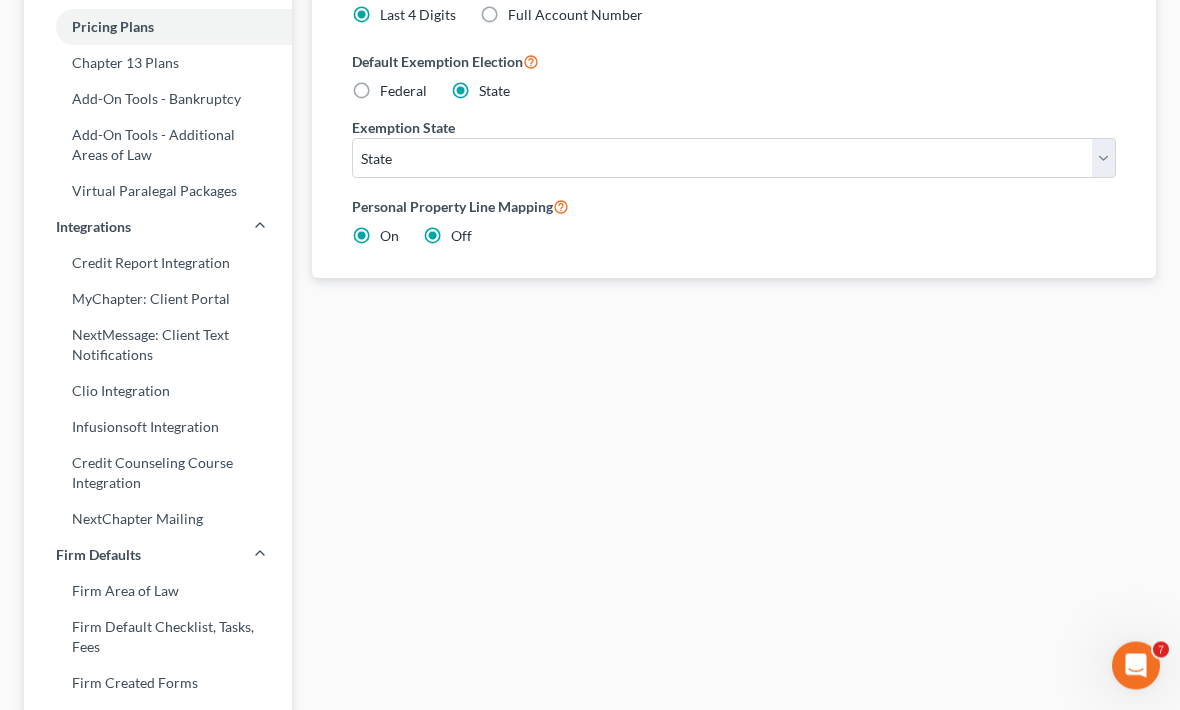 radio on "false" 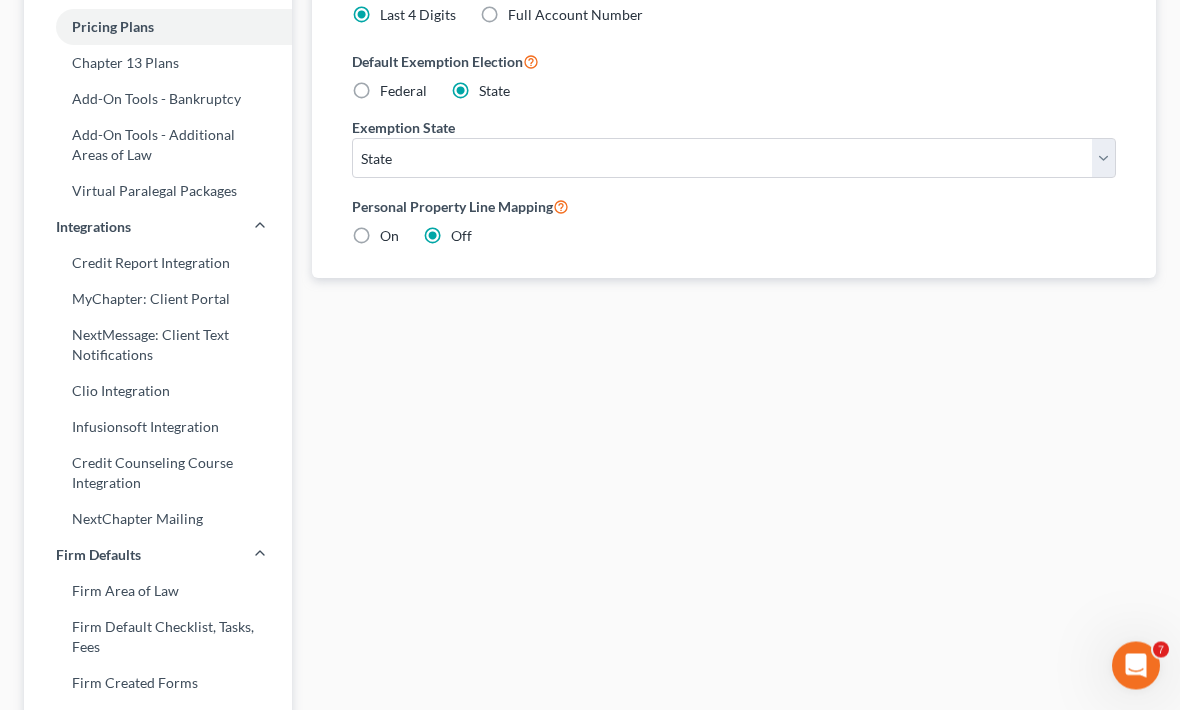 scroll, scrollTop: 364, scrollLeft: 0, axis: vertical 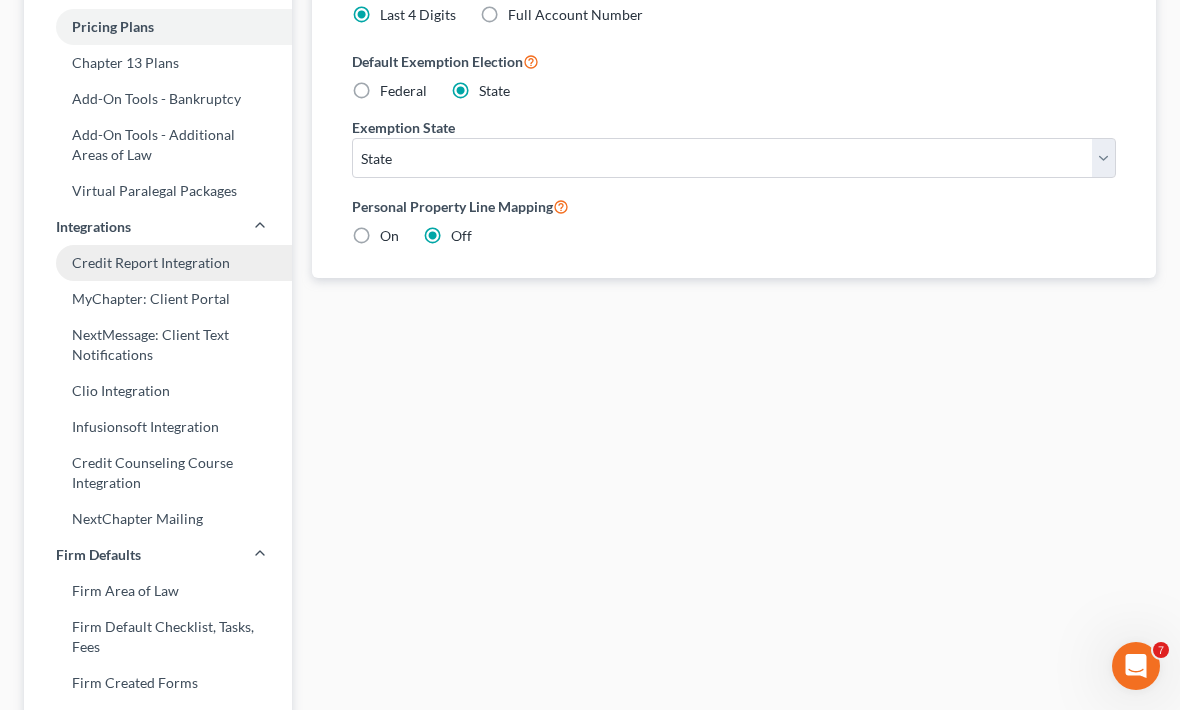 click on "Credit Report Integration" at bounding box center [158, 263] 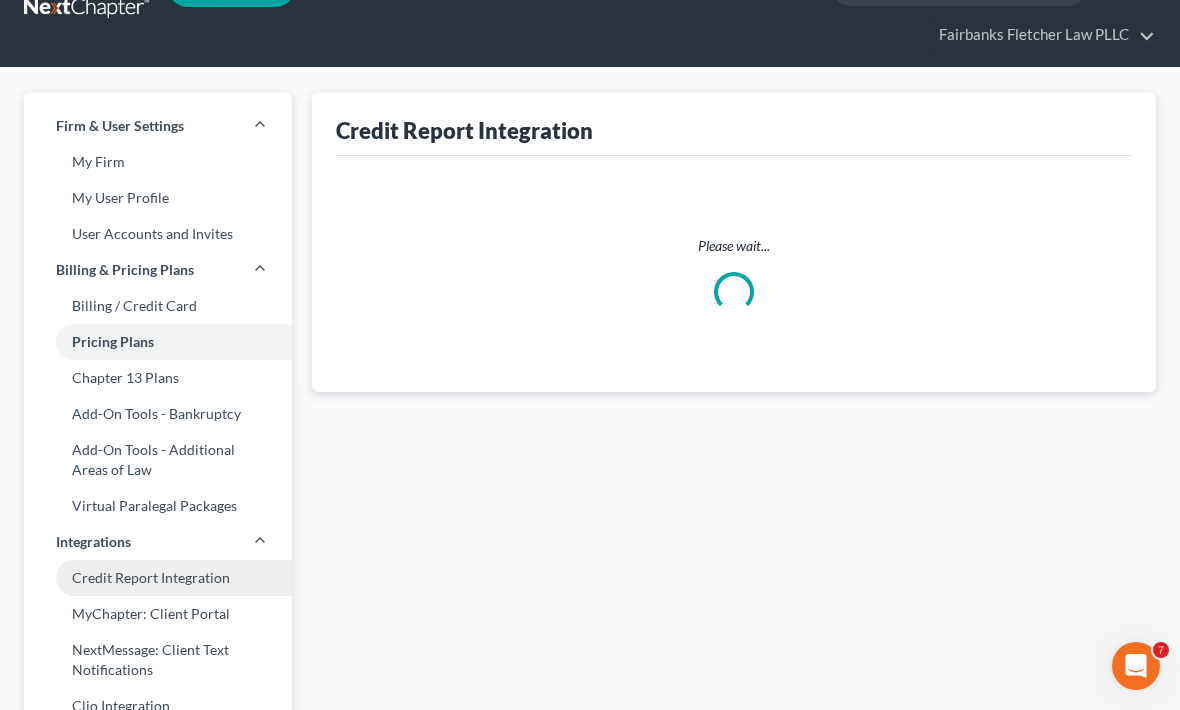 scroll, scrollTop: 0, scrollLeft: 0, axis: both 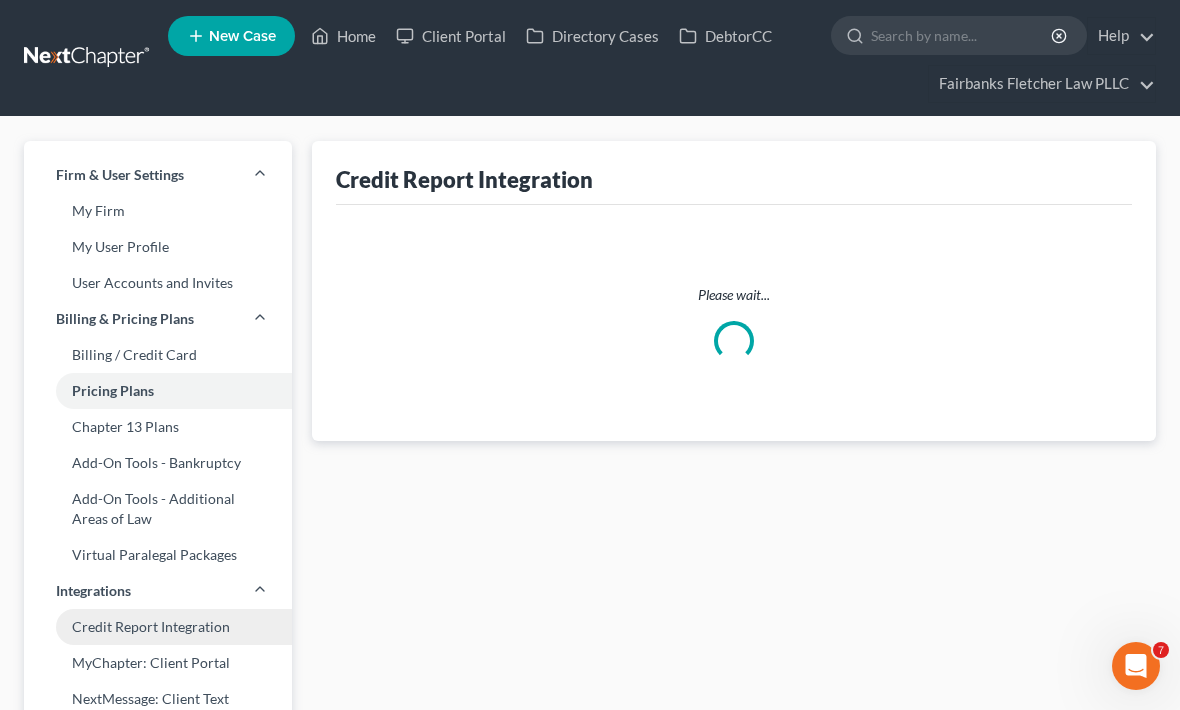 select on "35" 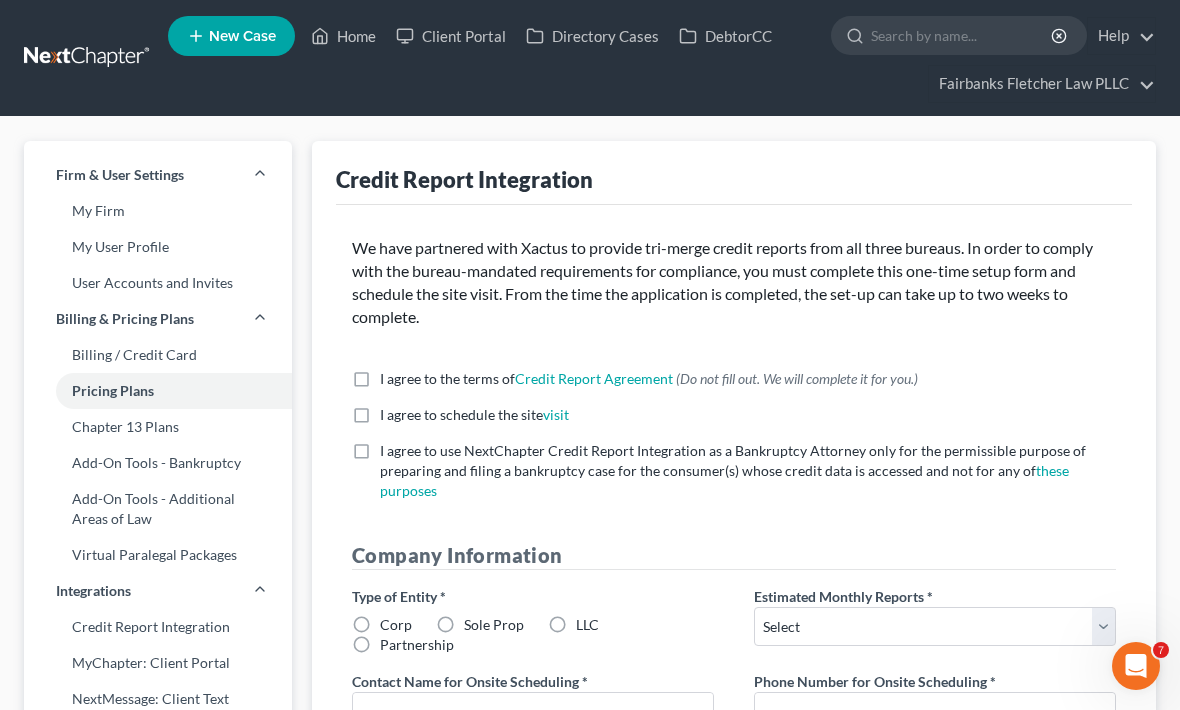 click on "I agree to the terms of  Credit Report Agreement
*
(Do not fill out. We will complete it for you.)" at bounding box center [649, 379] 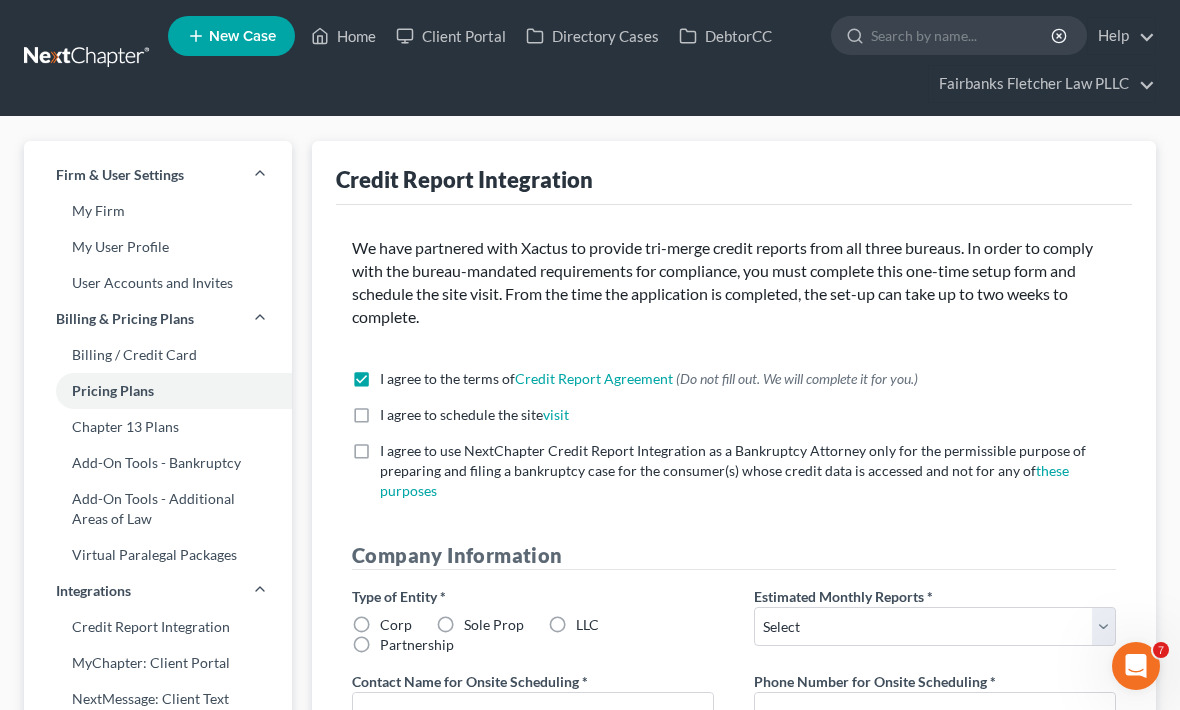 click on "I agree to schedule the site  visit
*" at bounding box center [474, 415] 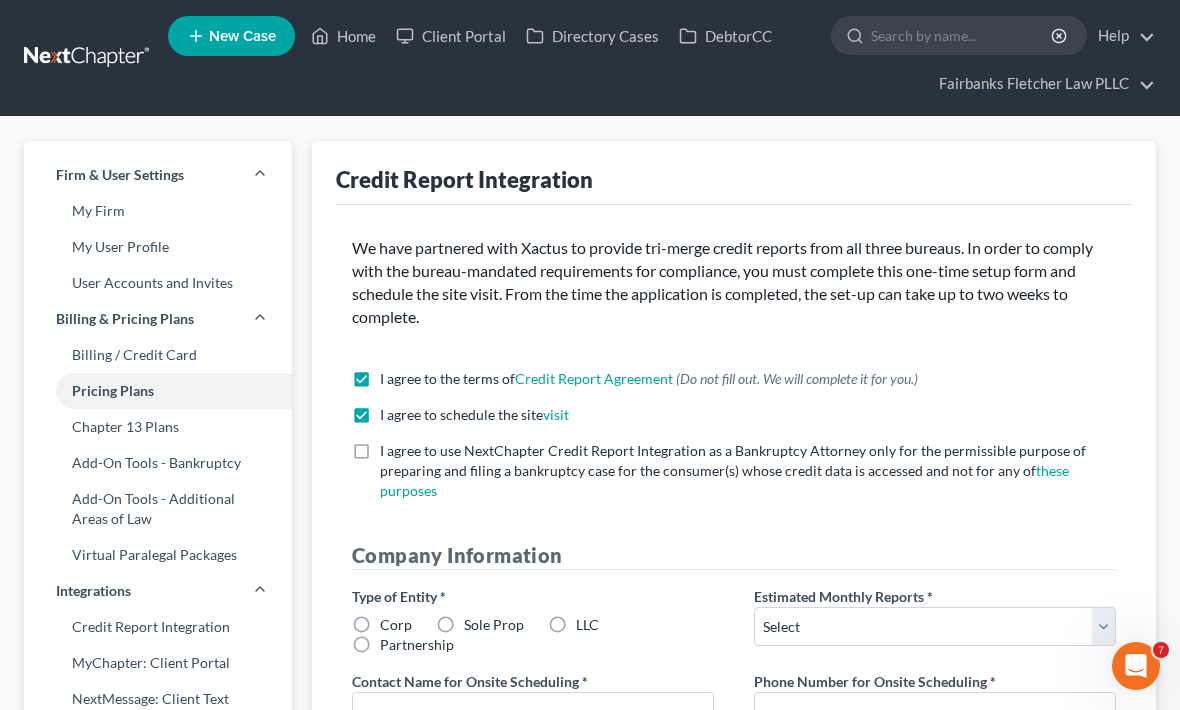 click on "I agree to use NextChapter Credit Report Integration as a Bankruptcy Attorney only for the permissible purpose of preparing and filing a bankruptcy case for the consumer(s) whose credit data is accessed and not for any of  these purposes
*" at bounding box center (748, 471) 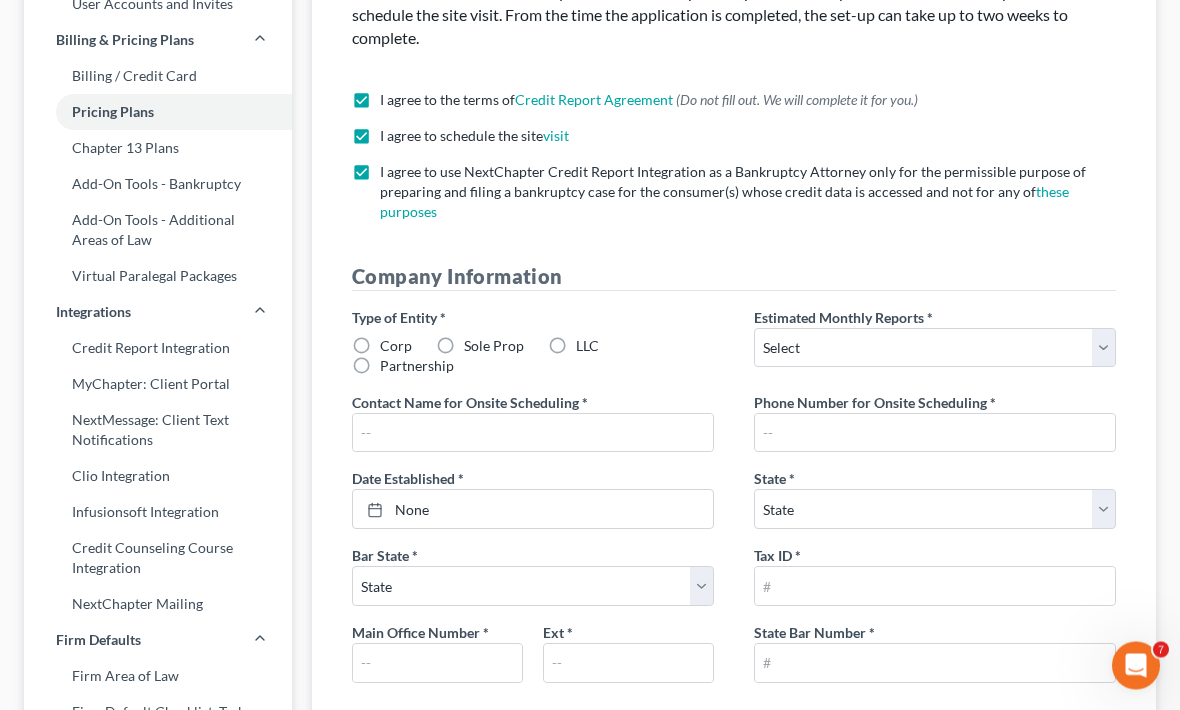 scroll, scrollTop: 279, scrollLeft: 0, axis: vertical 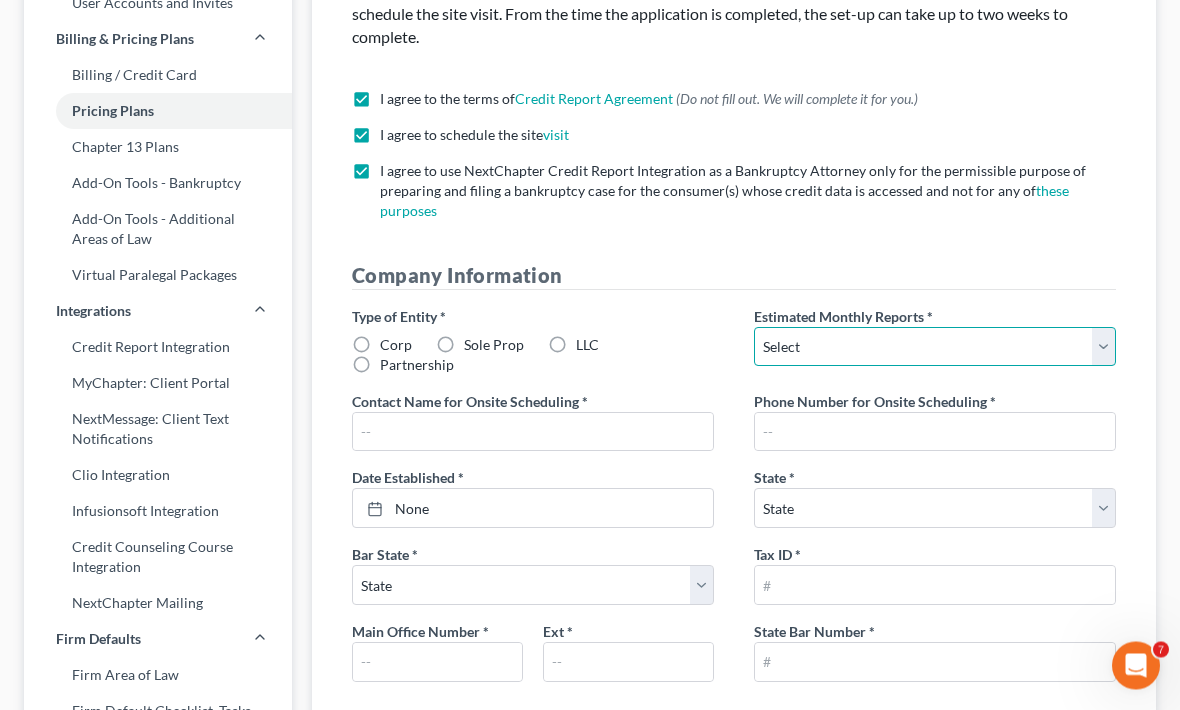 click on "Select 1-4 5-10 11-20 21-40 41-60 61-80 81-100 More than 100" at bounding box center [935, 348] 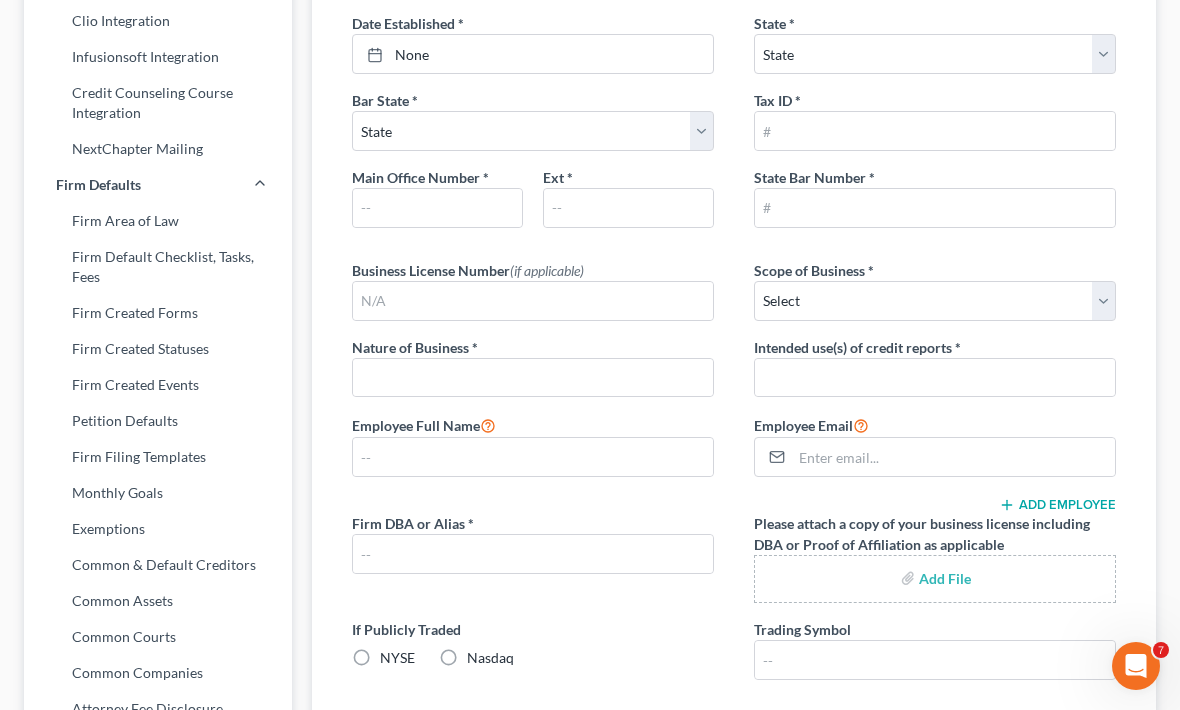 scroll, scrollTop: 734, scrollLeft: 0, axis: vertical 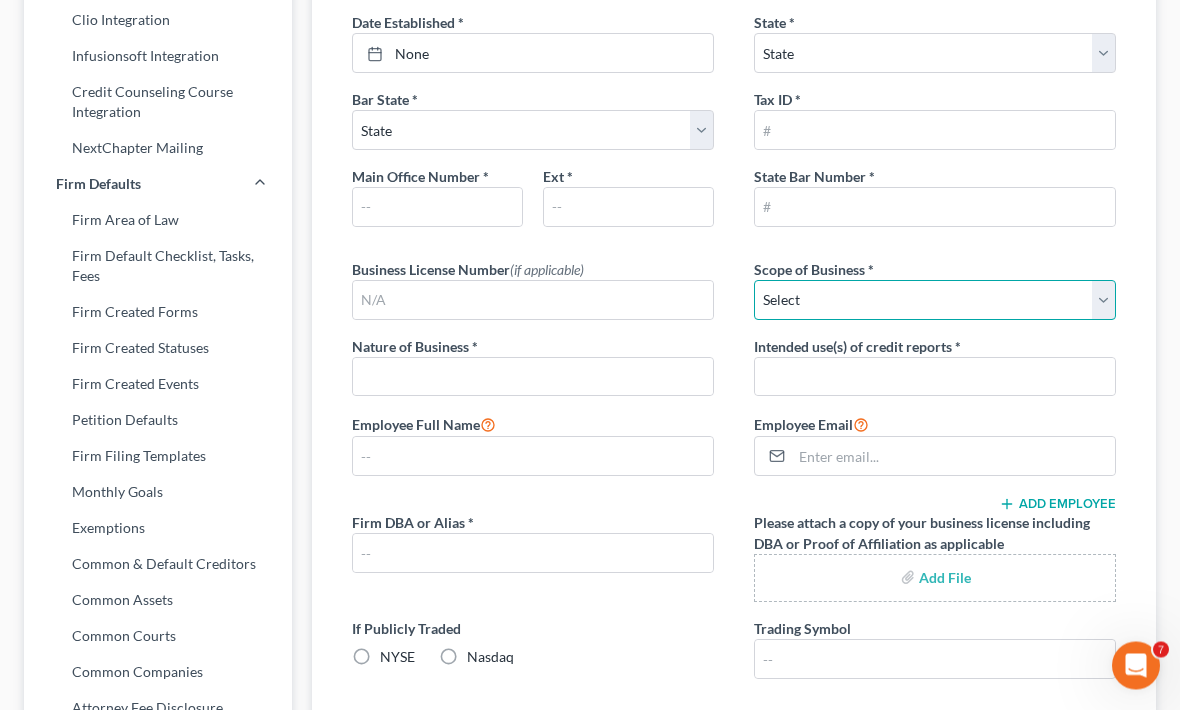 click on "Select Local Regional National" at bounding box center (935, 301) 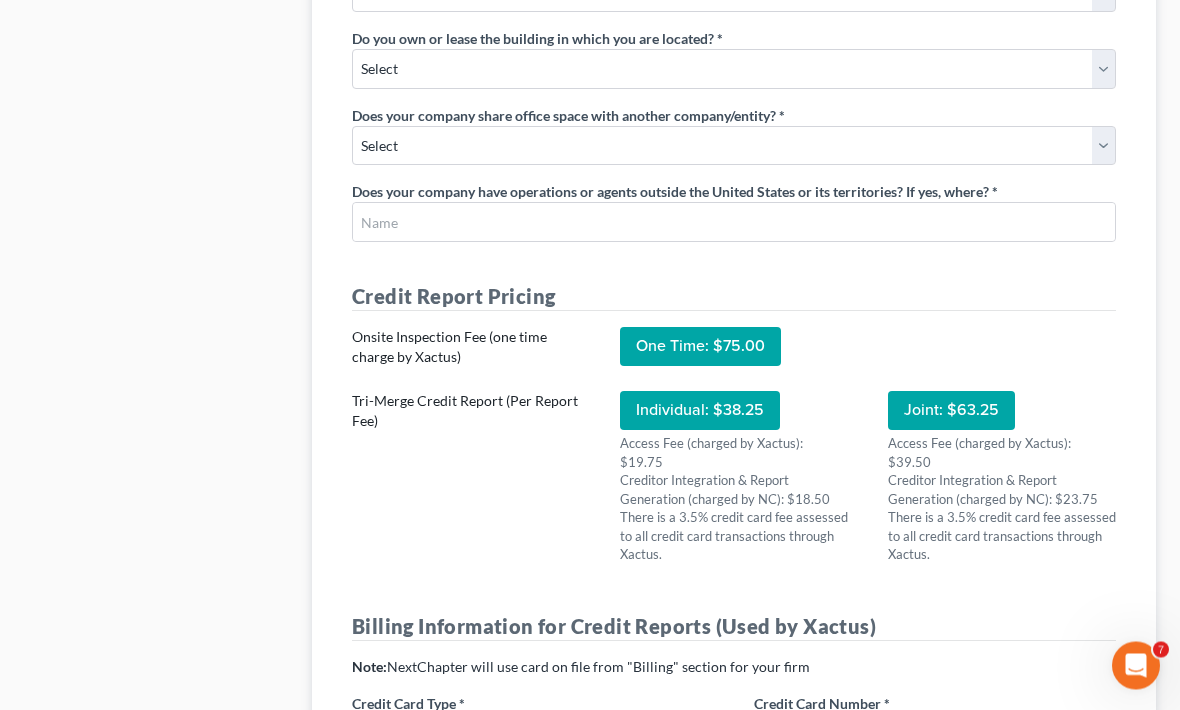 scroll, scrollTop: 1855, scrollLeft: 0, axis: vertical 